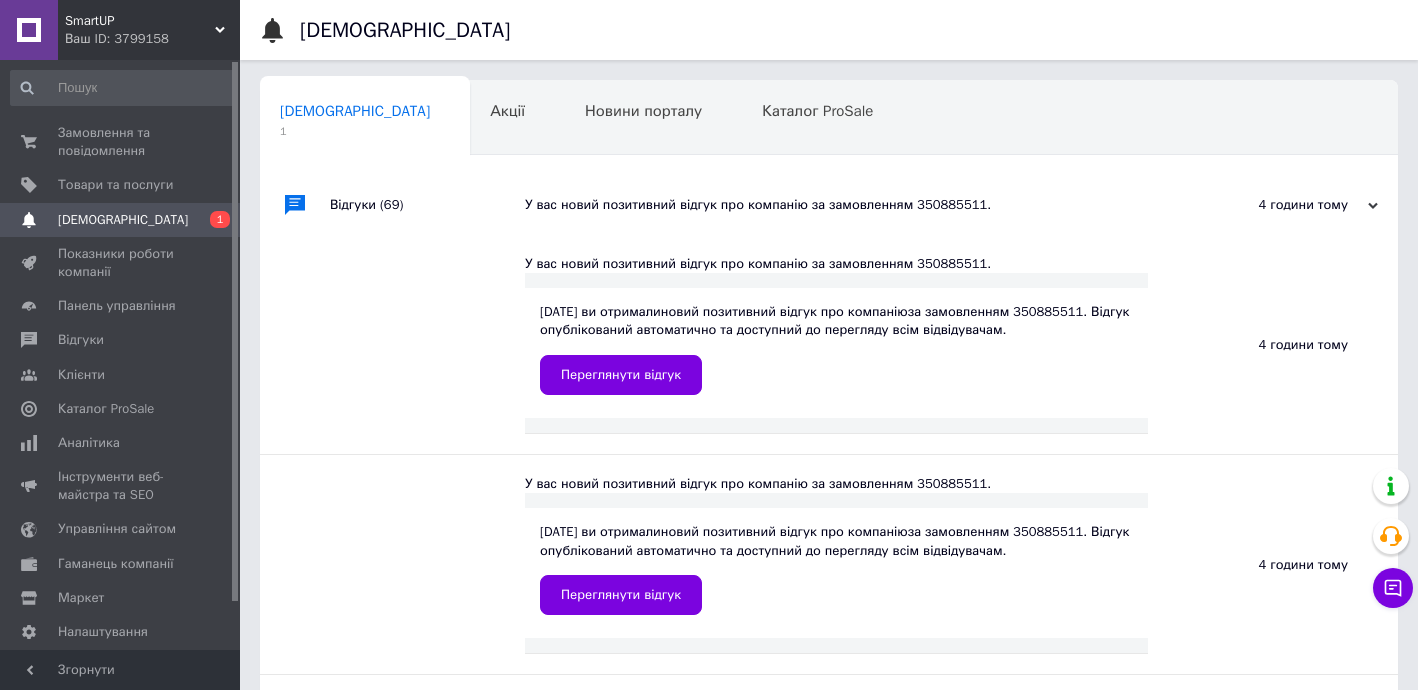 scroll, scrollTop: 0, scrollLeft: 0, axis: both 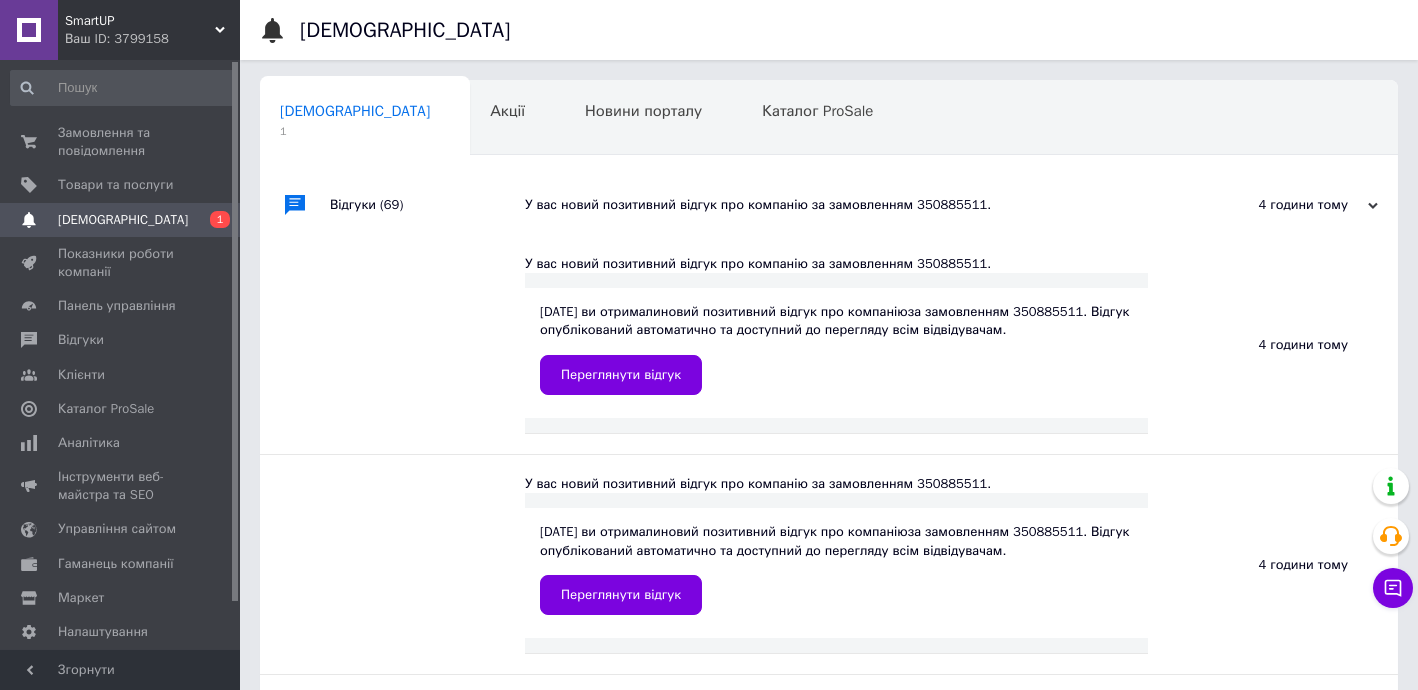 click on "Ваш ID: 3799158" at bounding box center [152, 39] 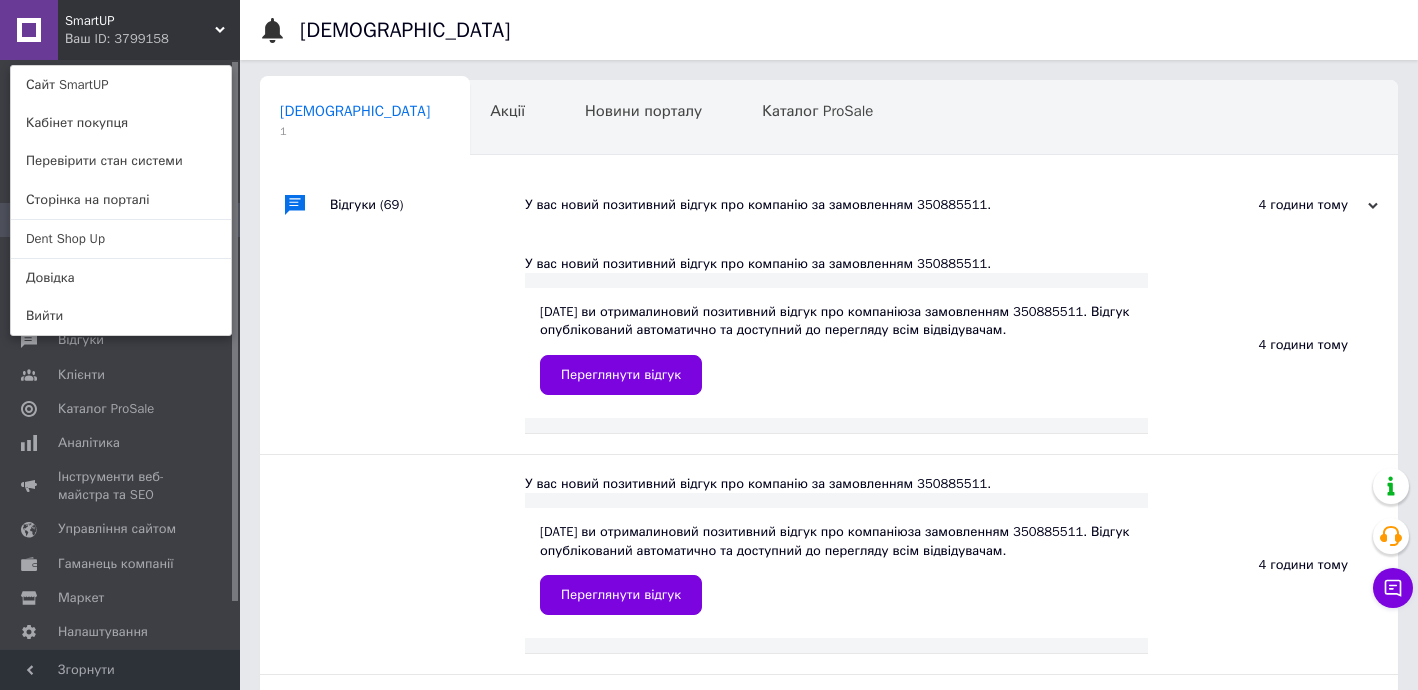 click at bounding box center [295, 344] 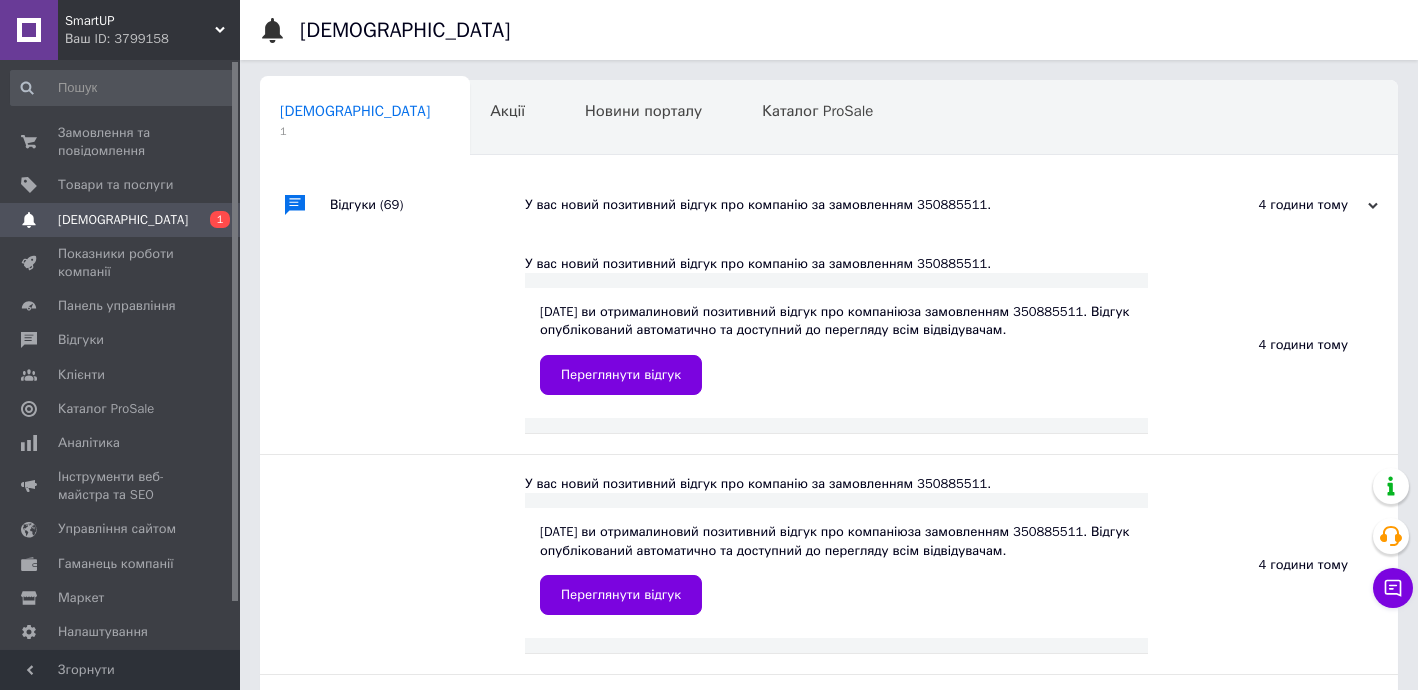 click on "[DEMOGRAPHIC_DATA]" at bounding box center (123, 220) 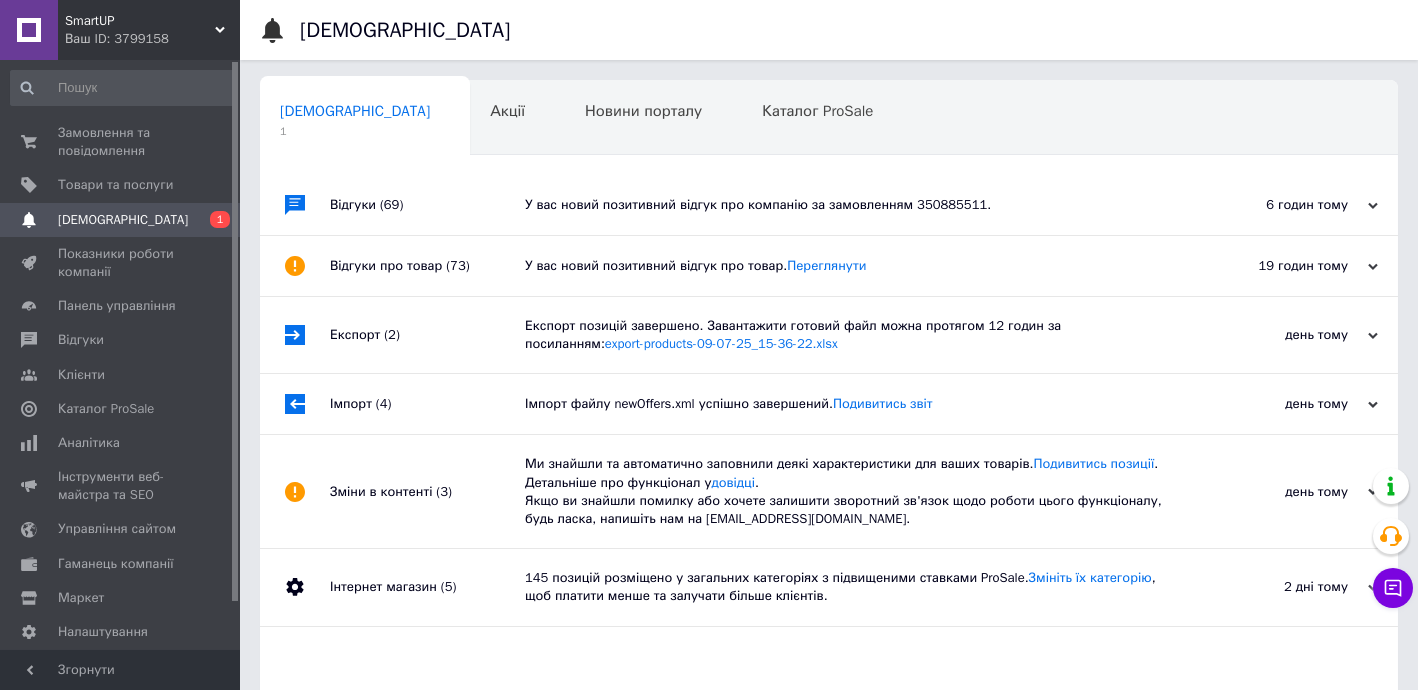 click on "У вас новий позитивний відгук про компанію за замовленням 350885511." at bounding box center (851, 205) 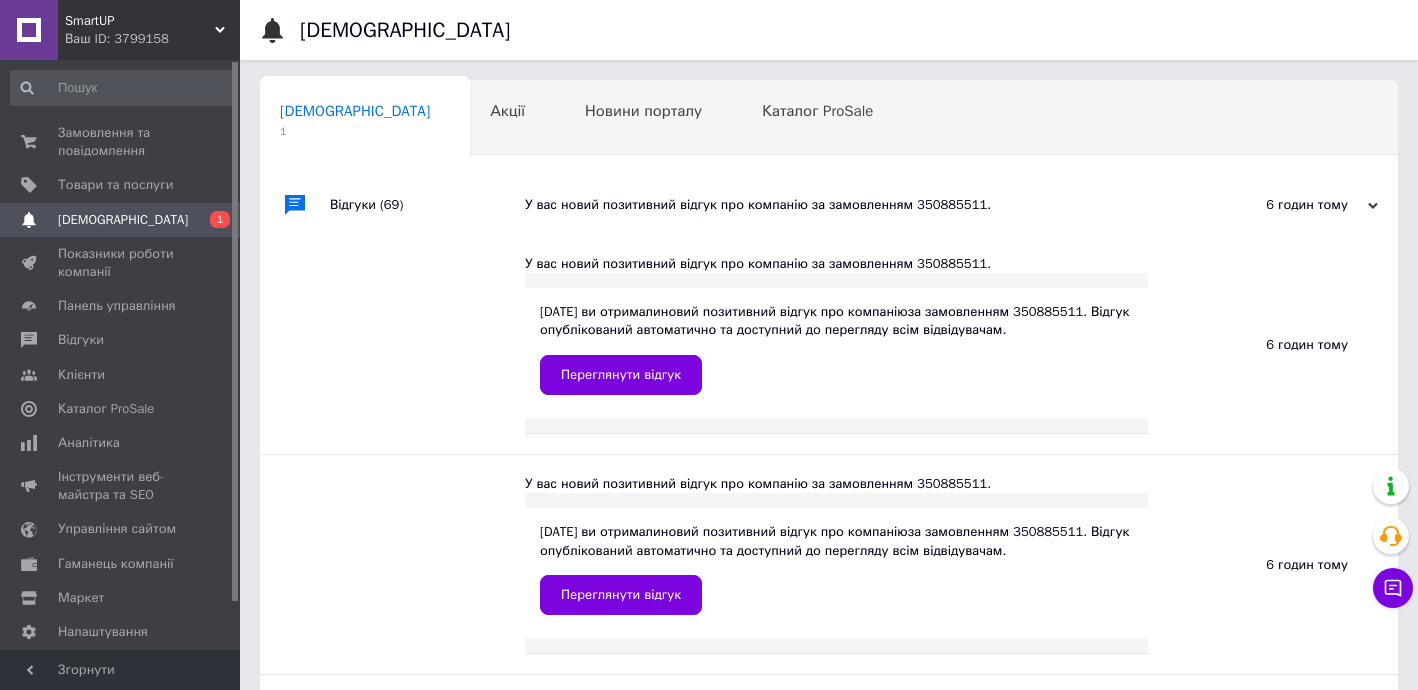click on "Ваш ID: 3799158" at bounding box center (152, 39) 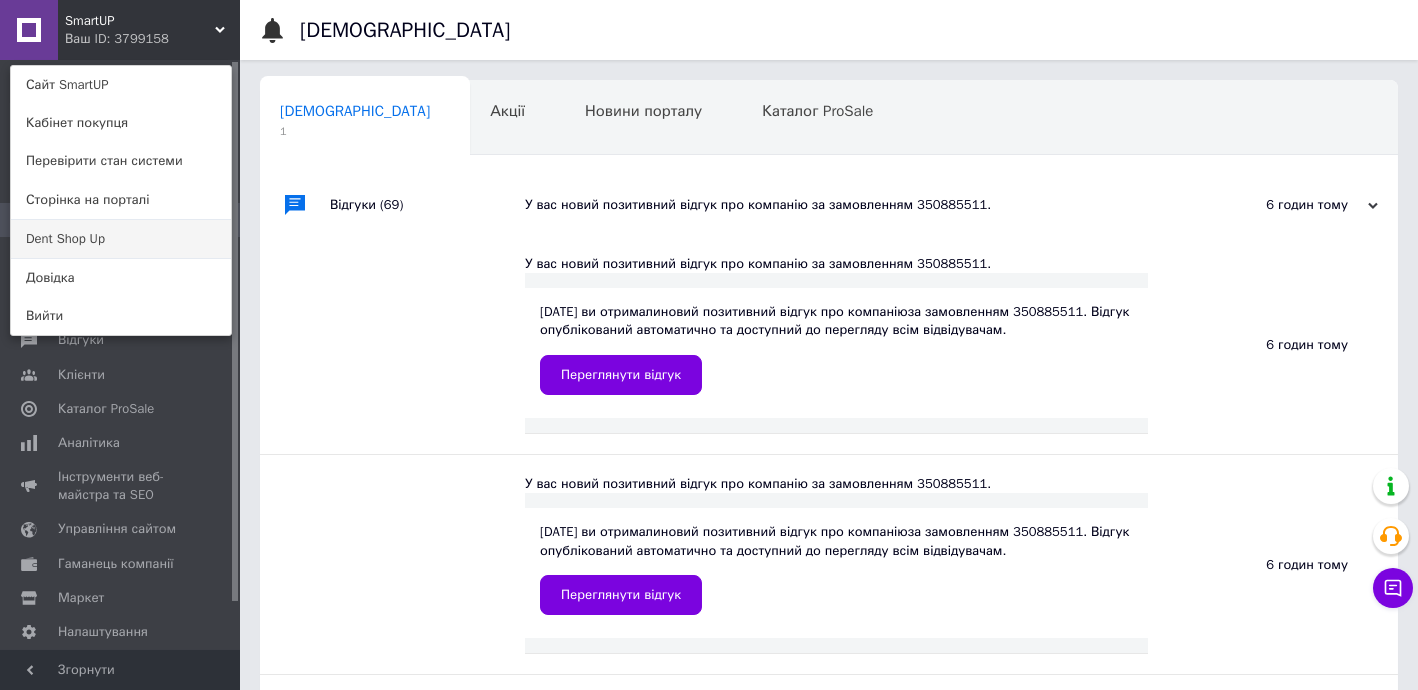 click on "Dent Shop Up" at bounding box center [121, 239] 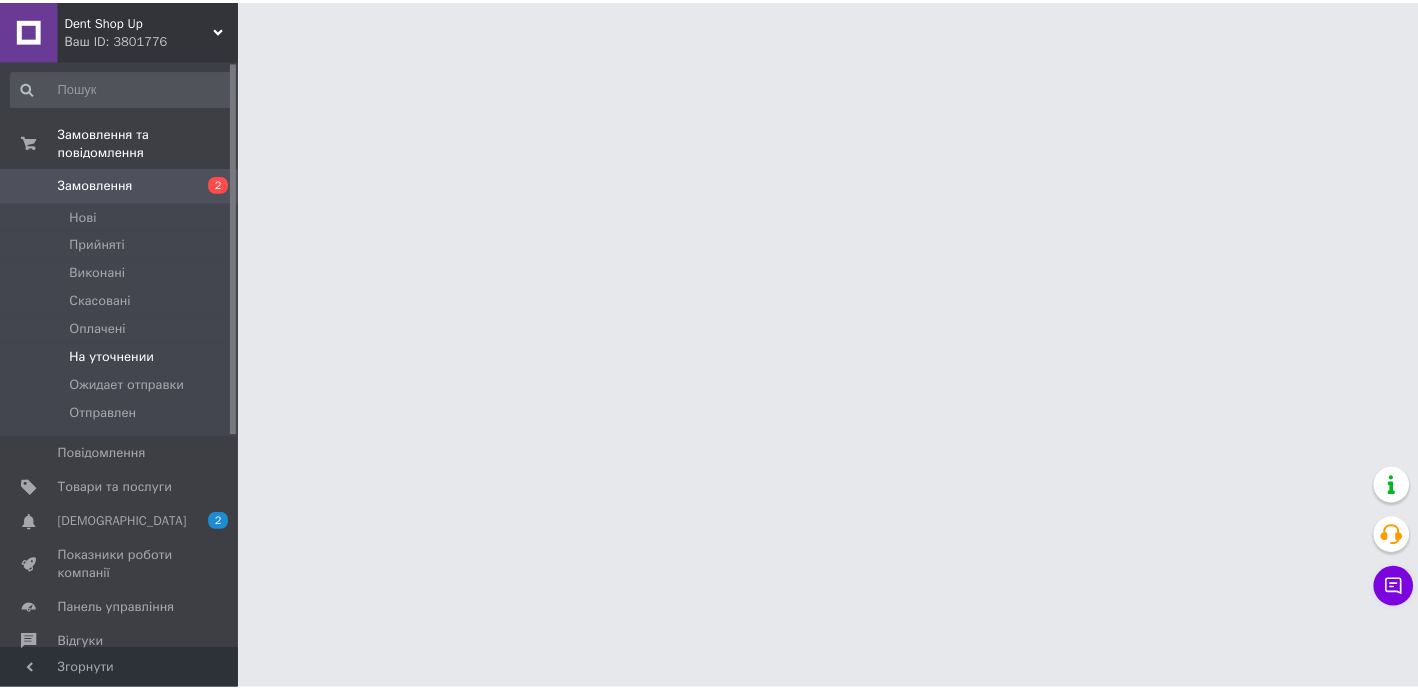scroll, scrollTop: 0, scrollLeft: 0, axis: both 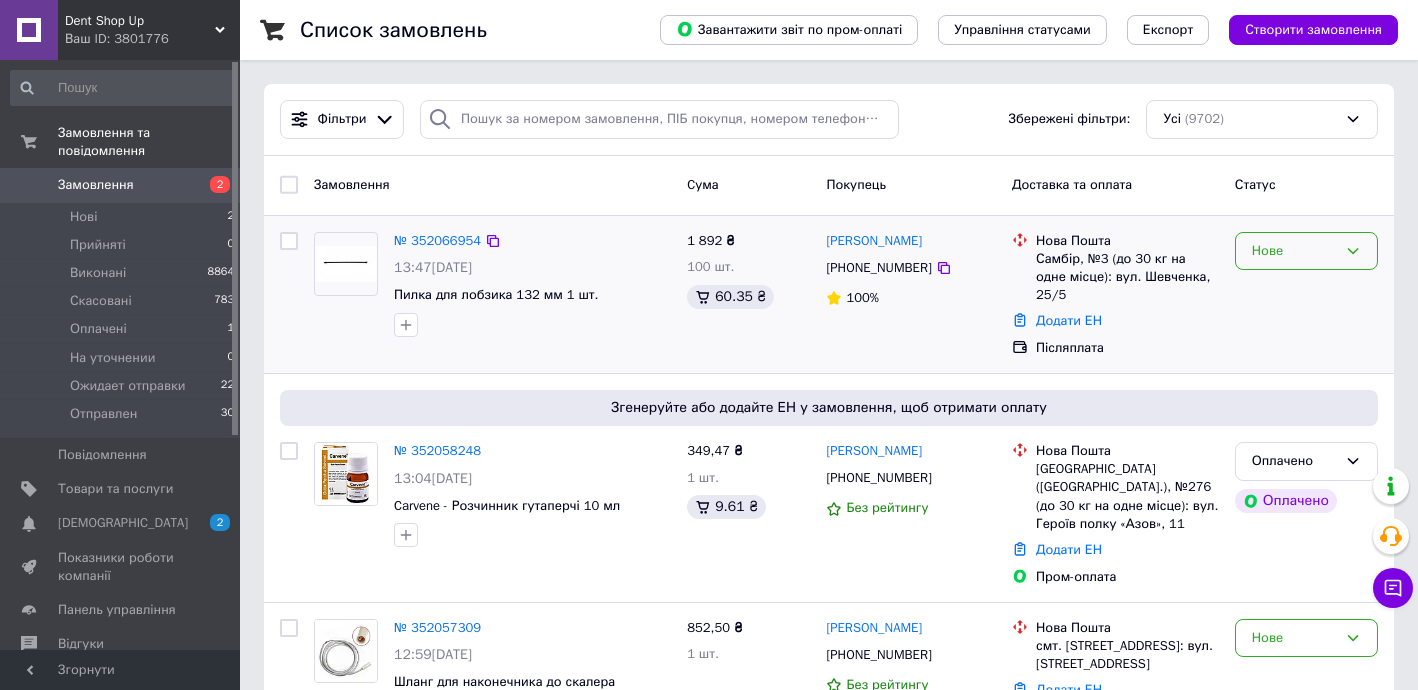 click on "Нове" at bounding box center [1294, 251] 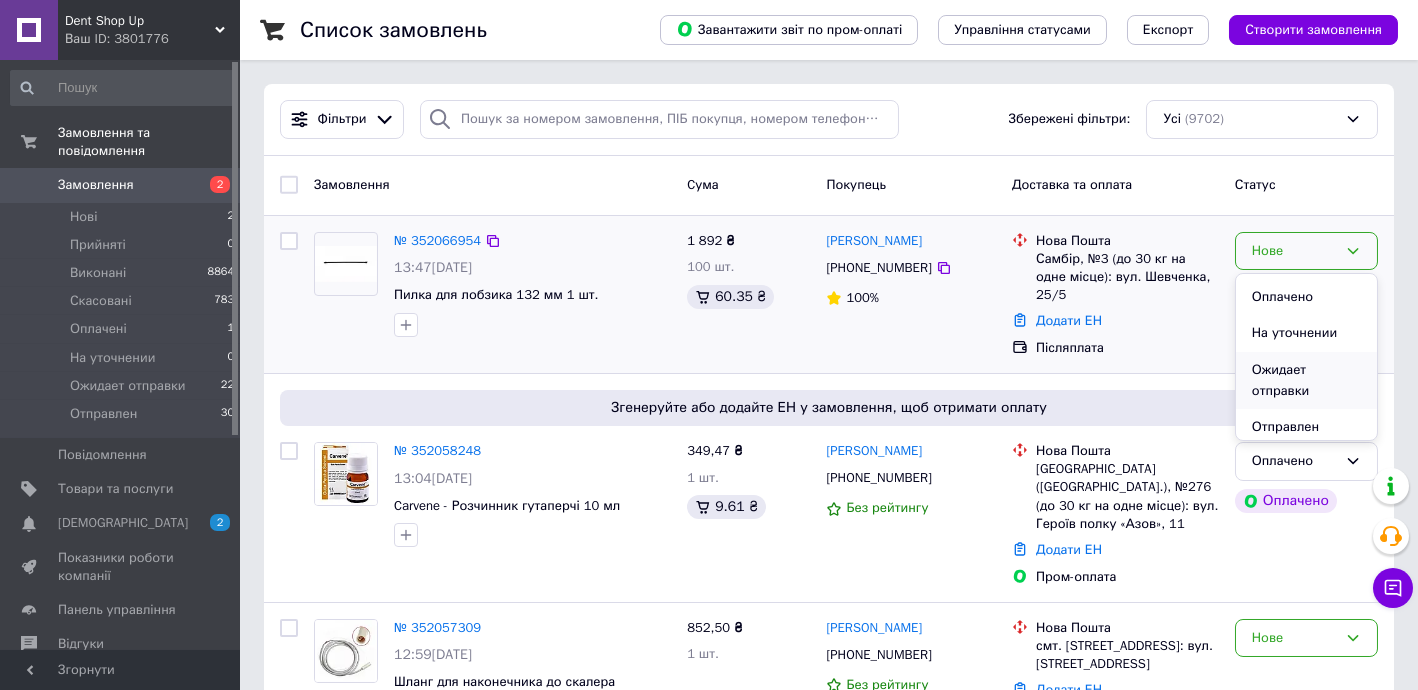 scroll, scrollTop: 110, scrollLeft: 0, axis: vertical 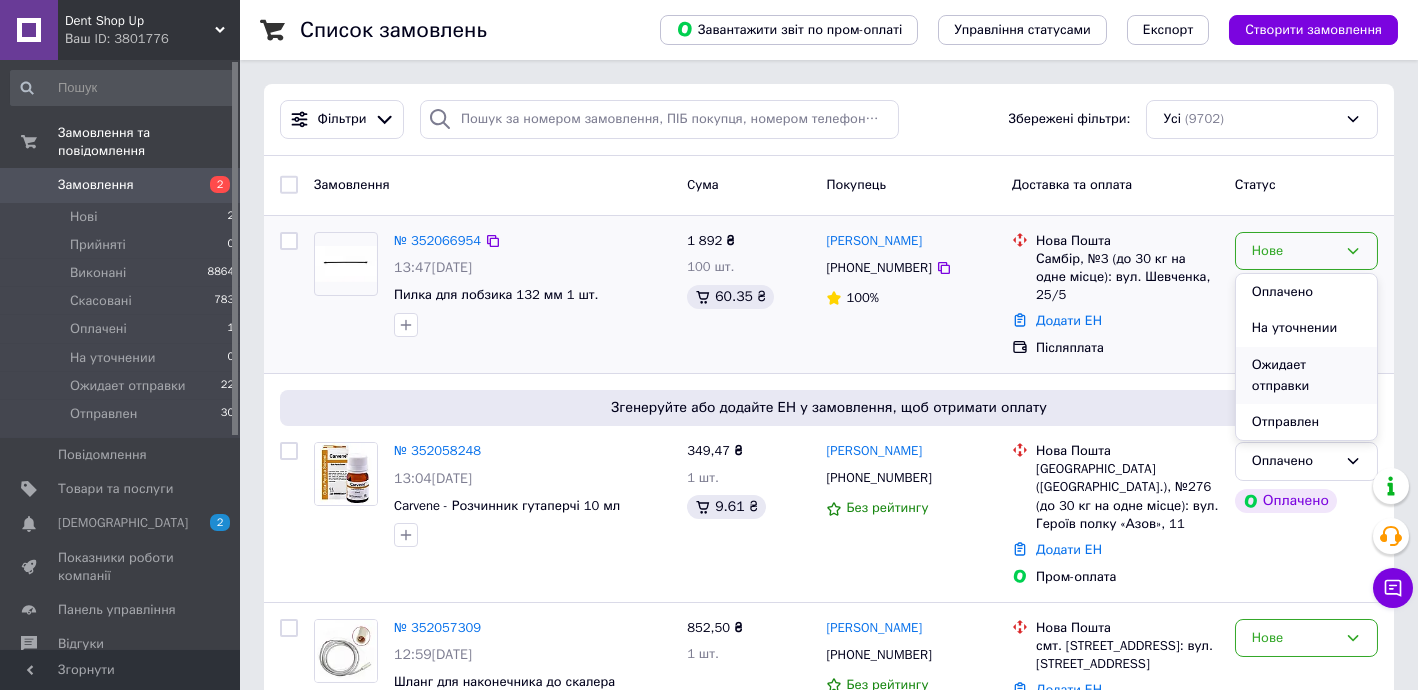 click on "Ожидает отправки" at bounding box center [1306, 375] 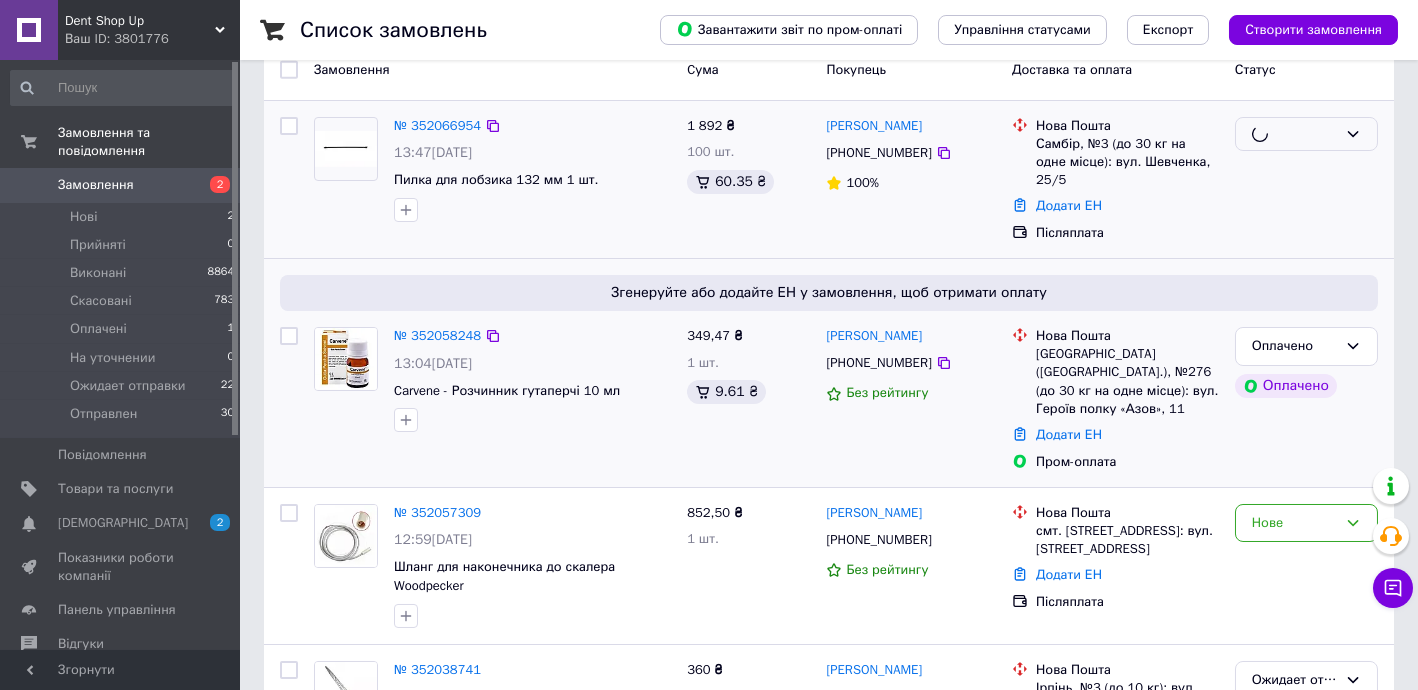 scroll, scrollTop: 121, scrollLeft: 0, axis: vertical 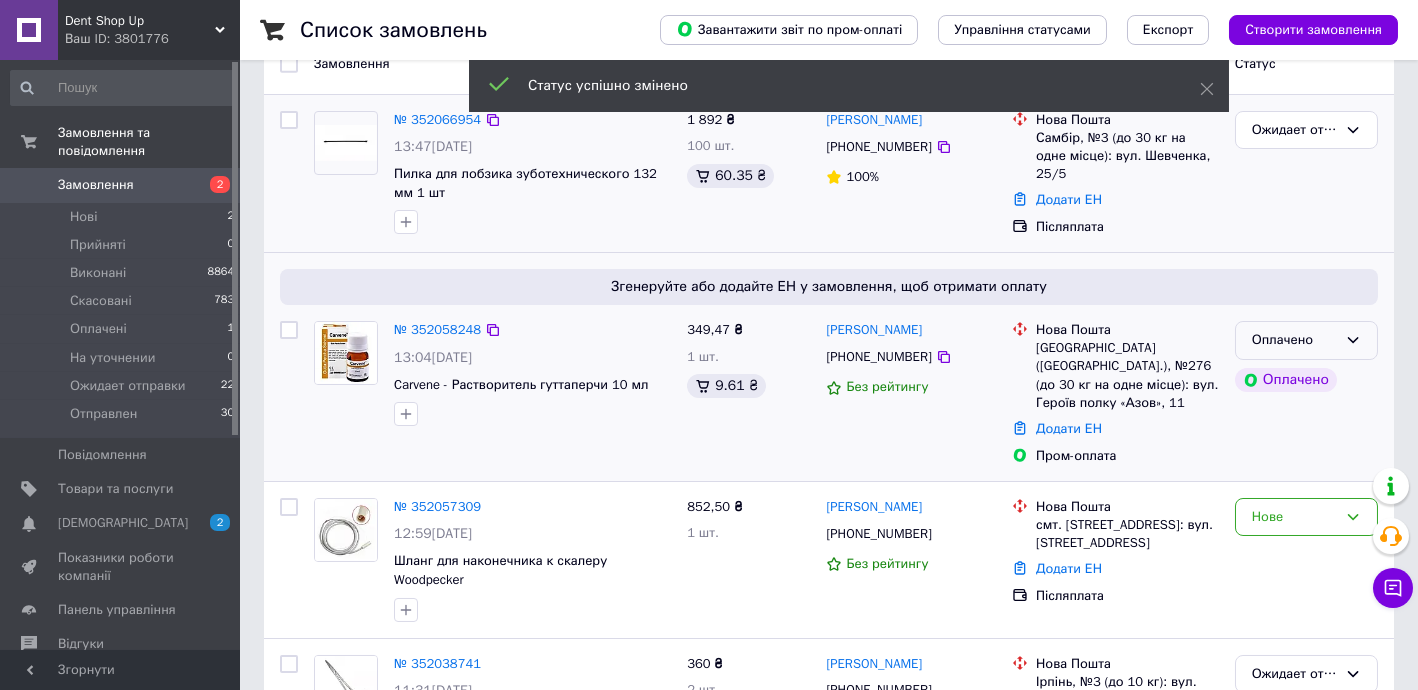 click on "Оплачено" at bounding box center [1306, 340] 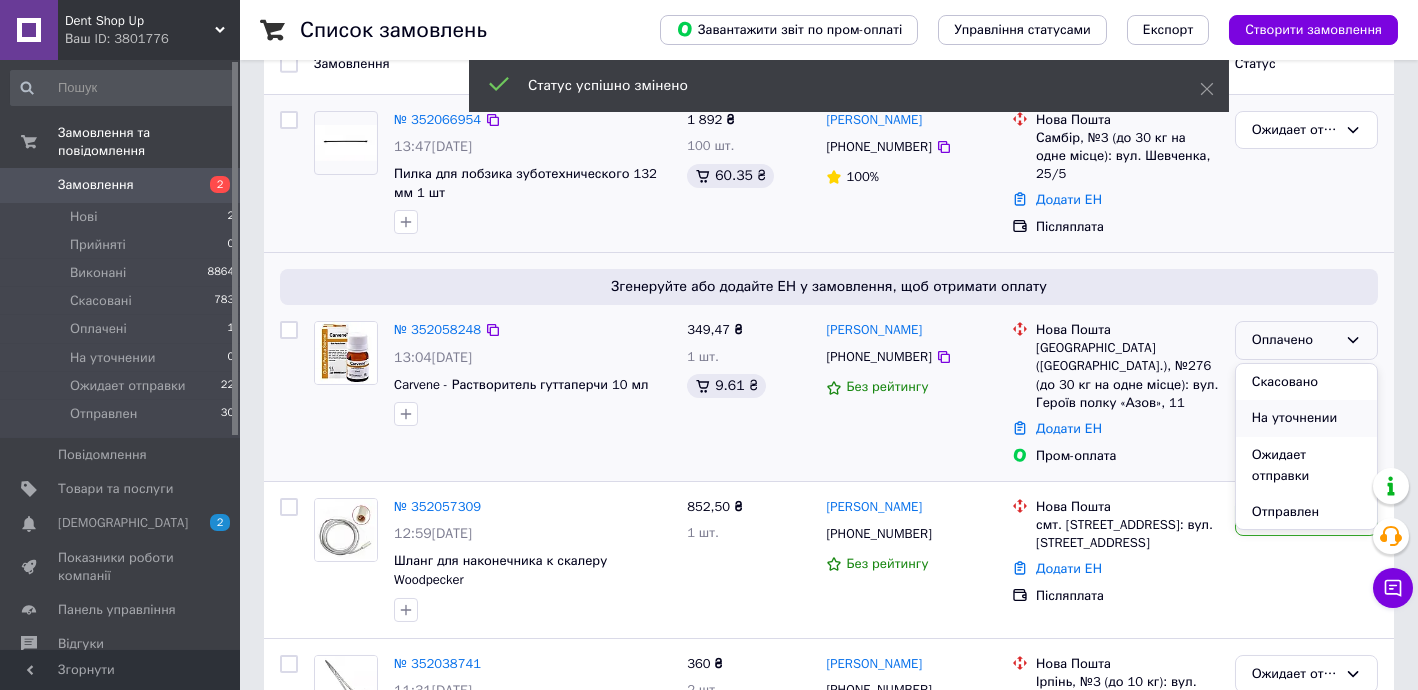 scroll, scrollTop: 74, scrollLeft: 0, axis: vertical 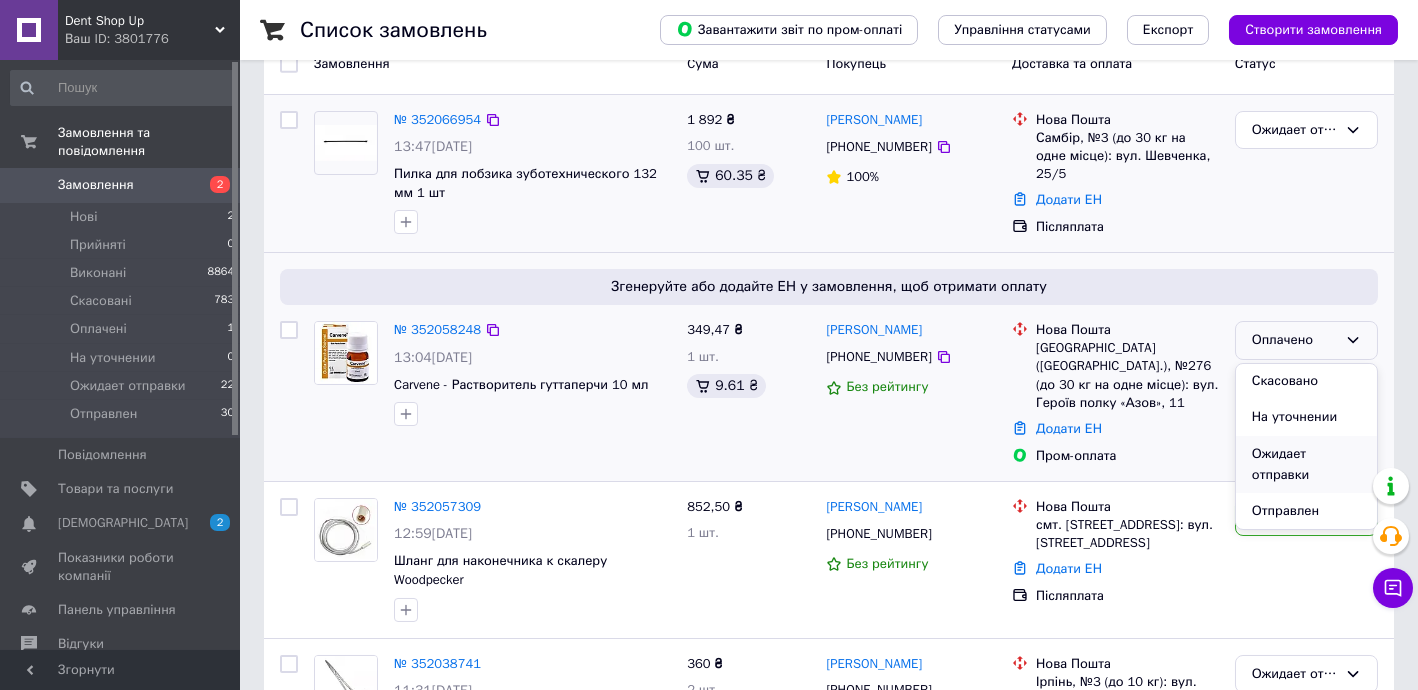 click on "Ожидает отправки" at bounding box center [1306, 464] 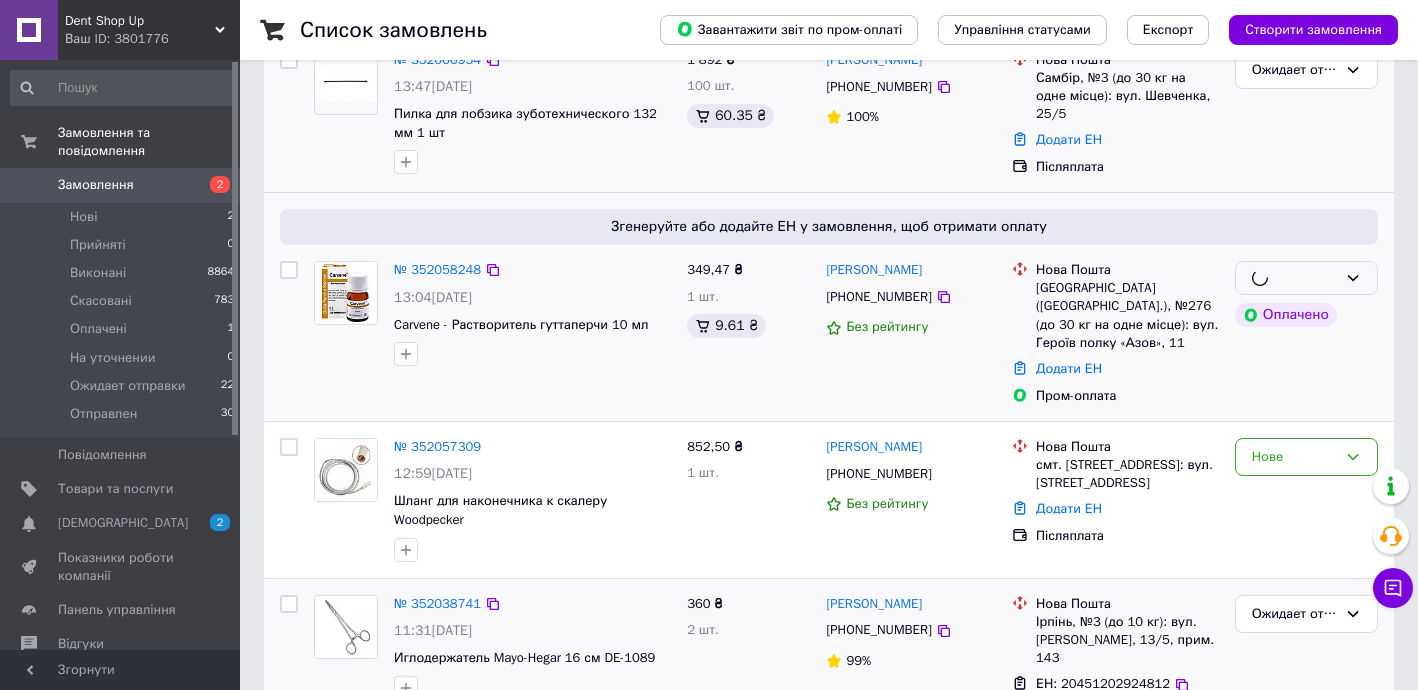scroll, scrollTop: 363, scrollLeft: 0, axis: vertical 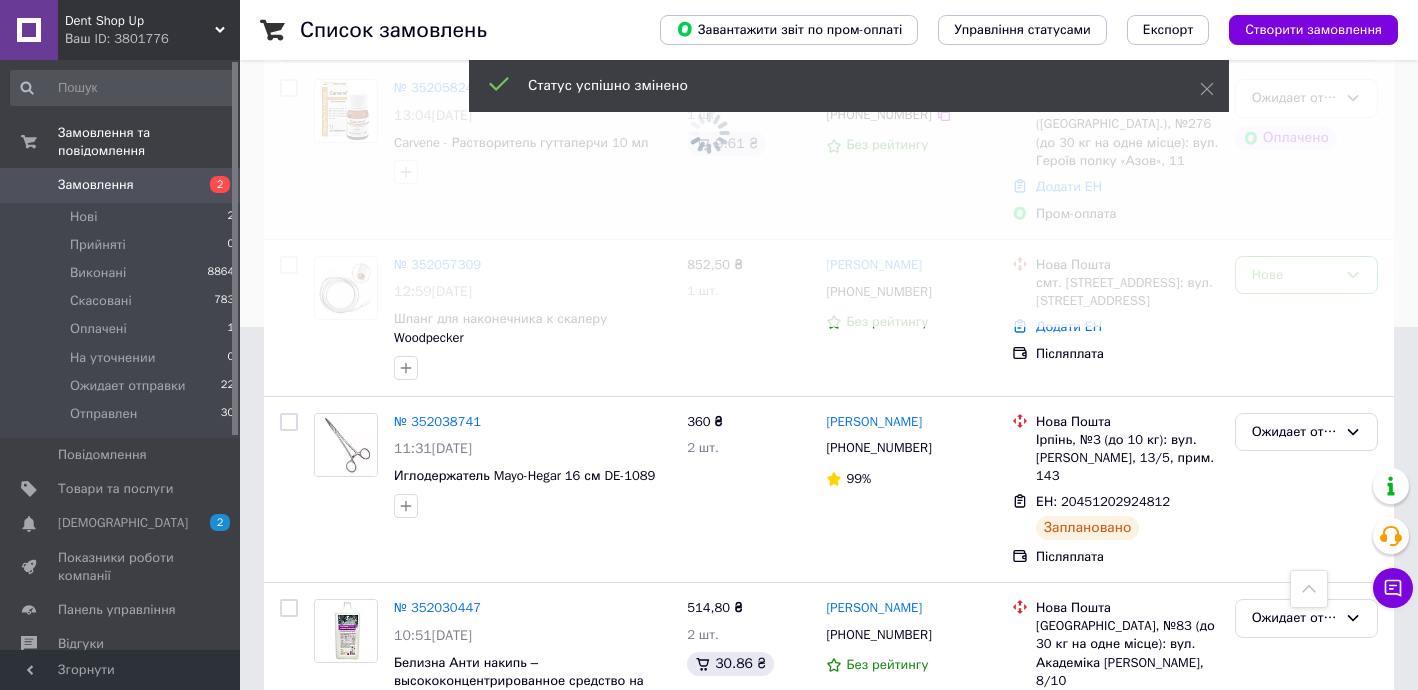 click at bounding box center (709, -18) 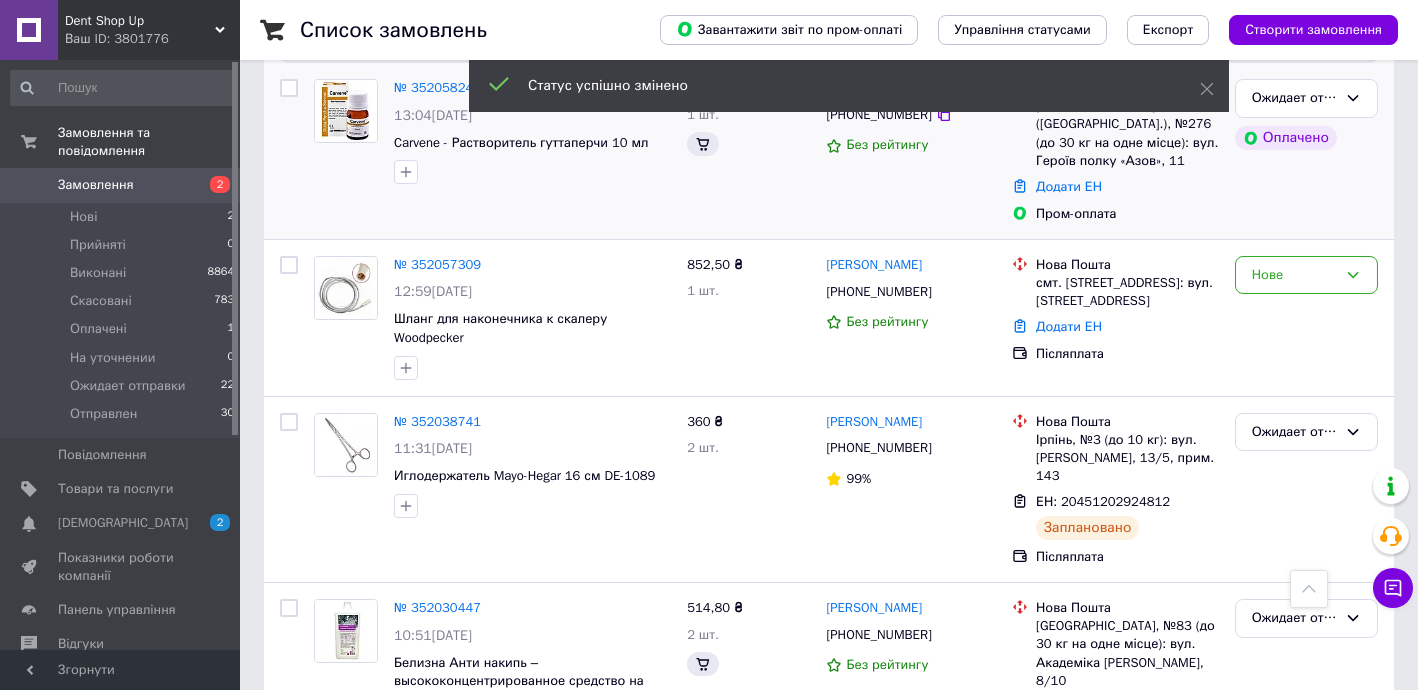 click on "Нове" at bounding box center [1294, 275] 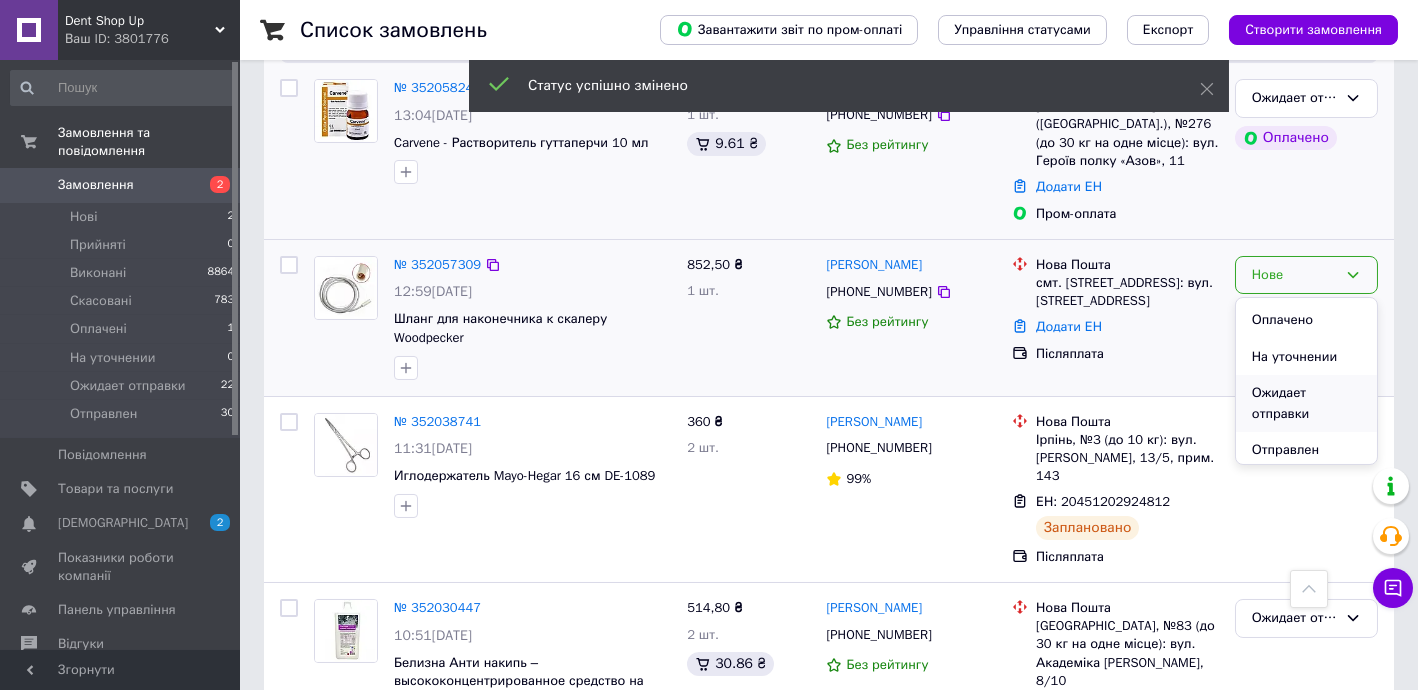 scroll, scrollTop: 111, scrollLeft: 0, axis: vertical 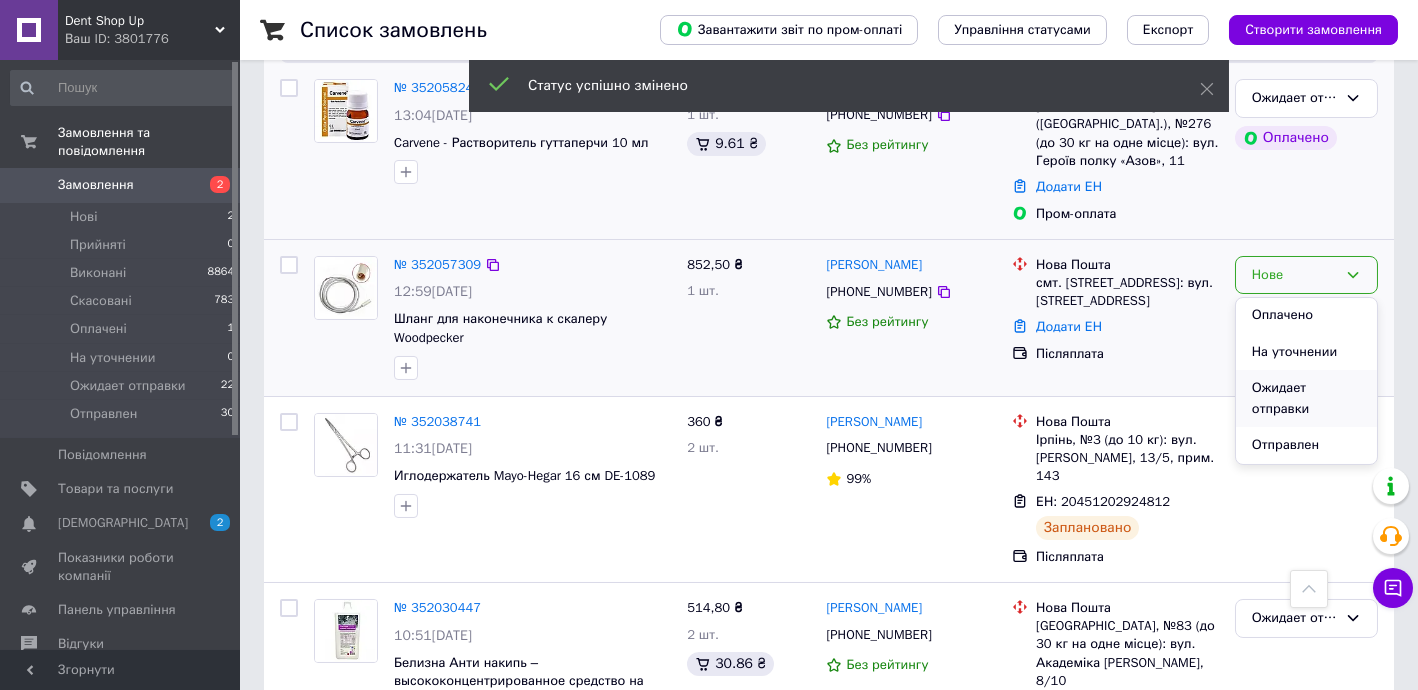 click on "Ожидает отправки" at bounding box center [1306, 398] 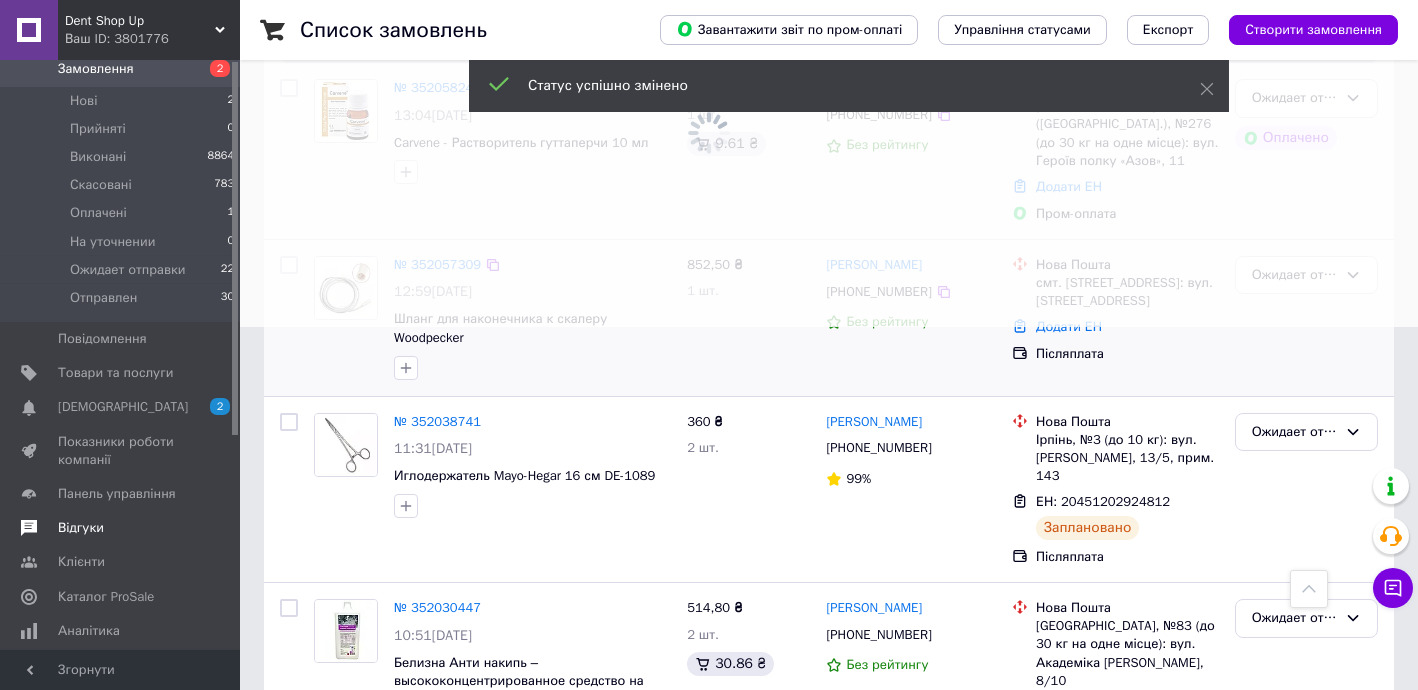scroll, scrollTop: 337, scrollLeft: 0, axis: vertical 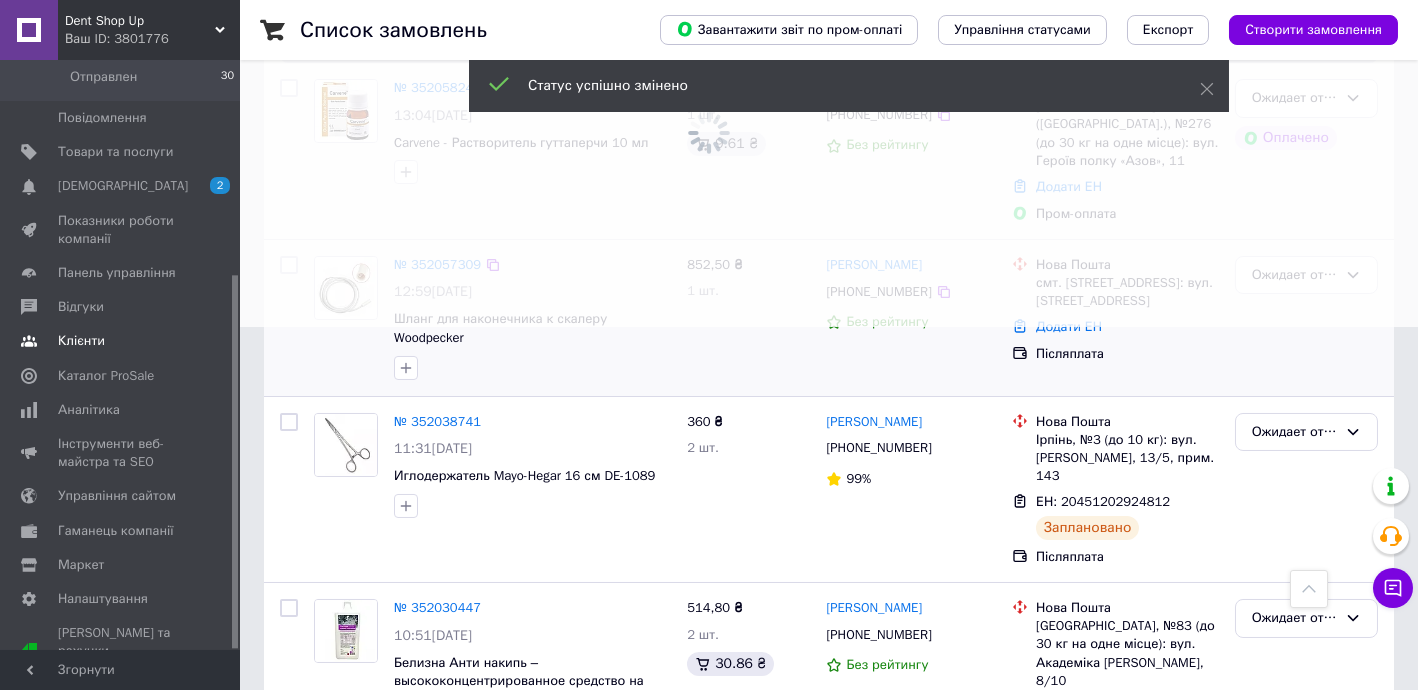 click on "Клієнти" at bounding box center (81, 341) 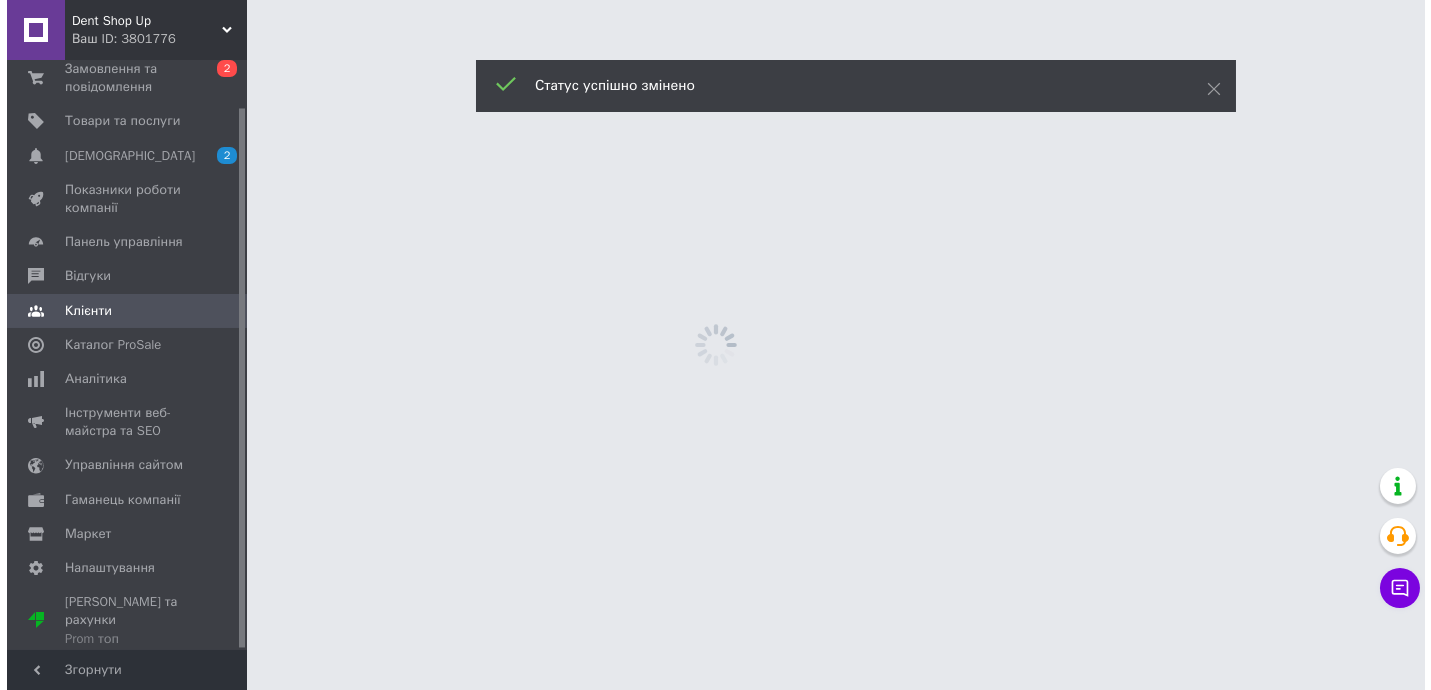 scroll, scrollTop: 0, scrollLeft: 0, axis: both 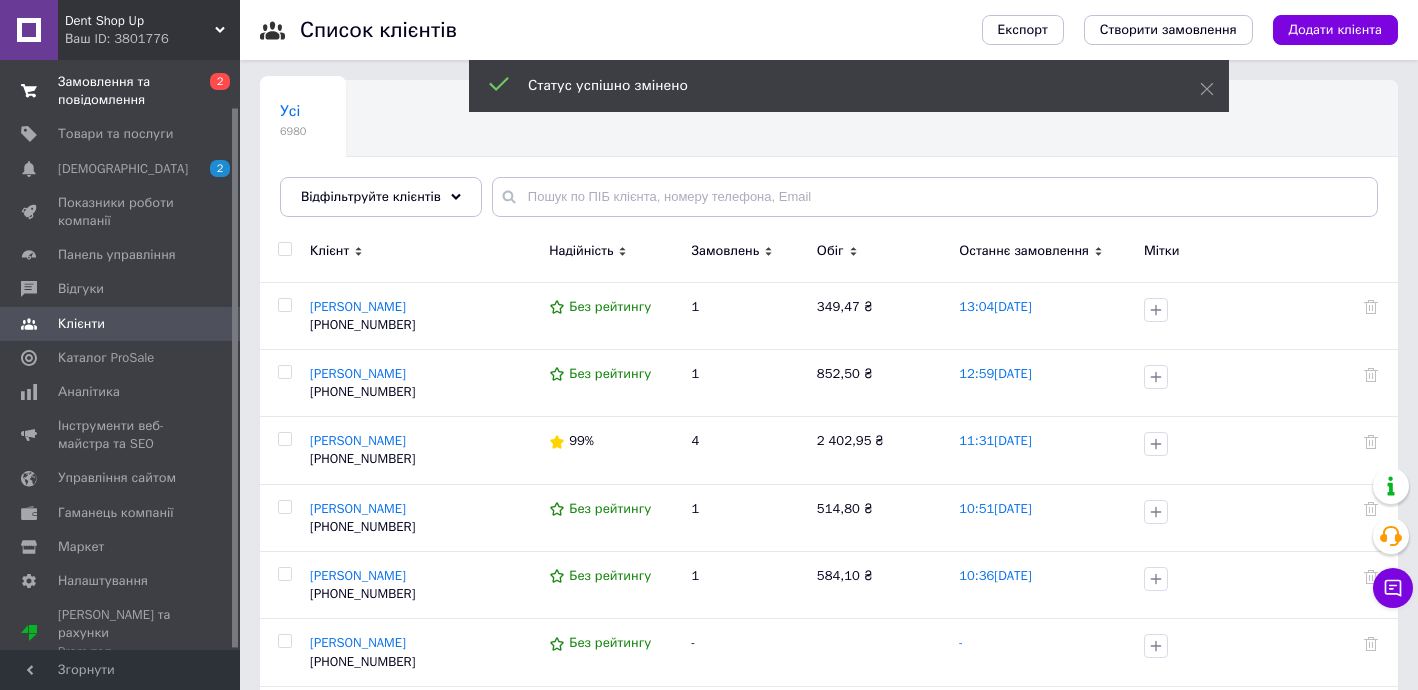 click on "Замовлення та повідомлення" at bounding box center (121, 91) 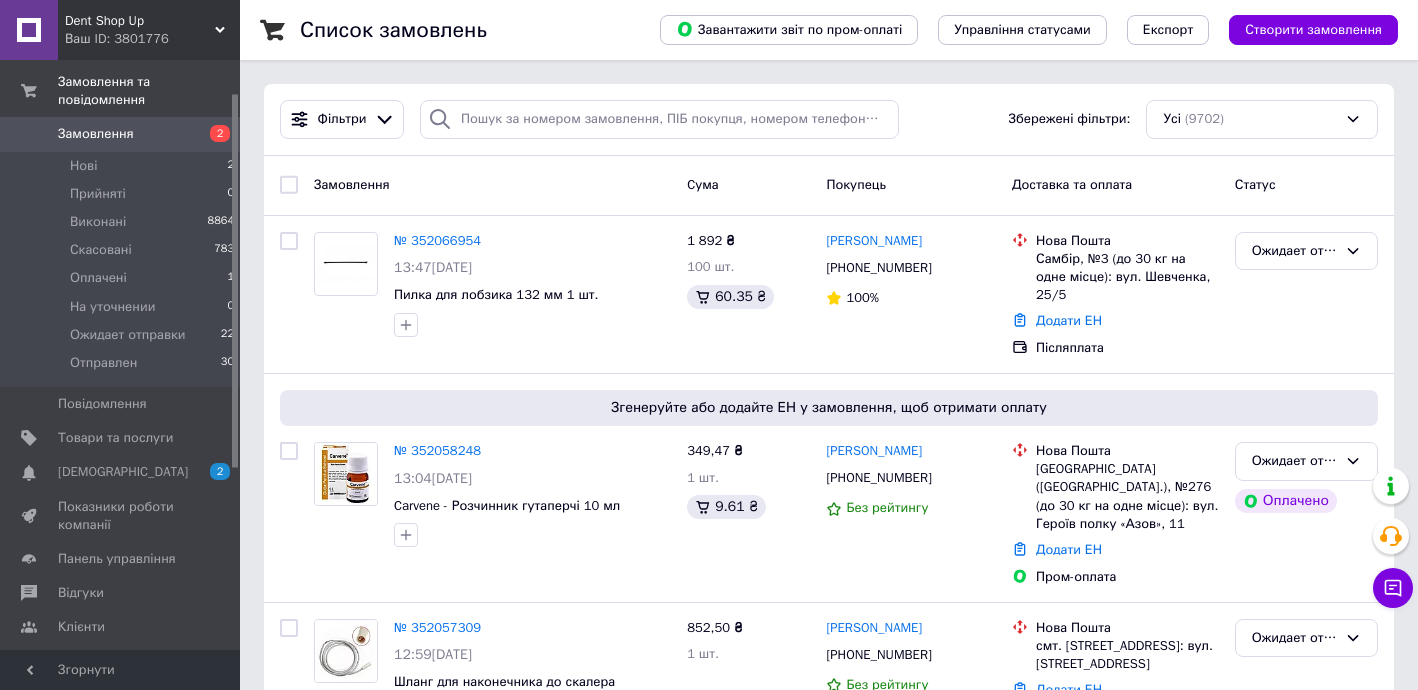 click on "Замовлення" at bounding box center [121, 134] 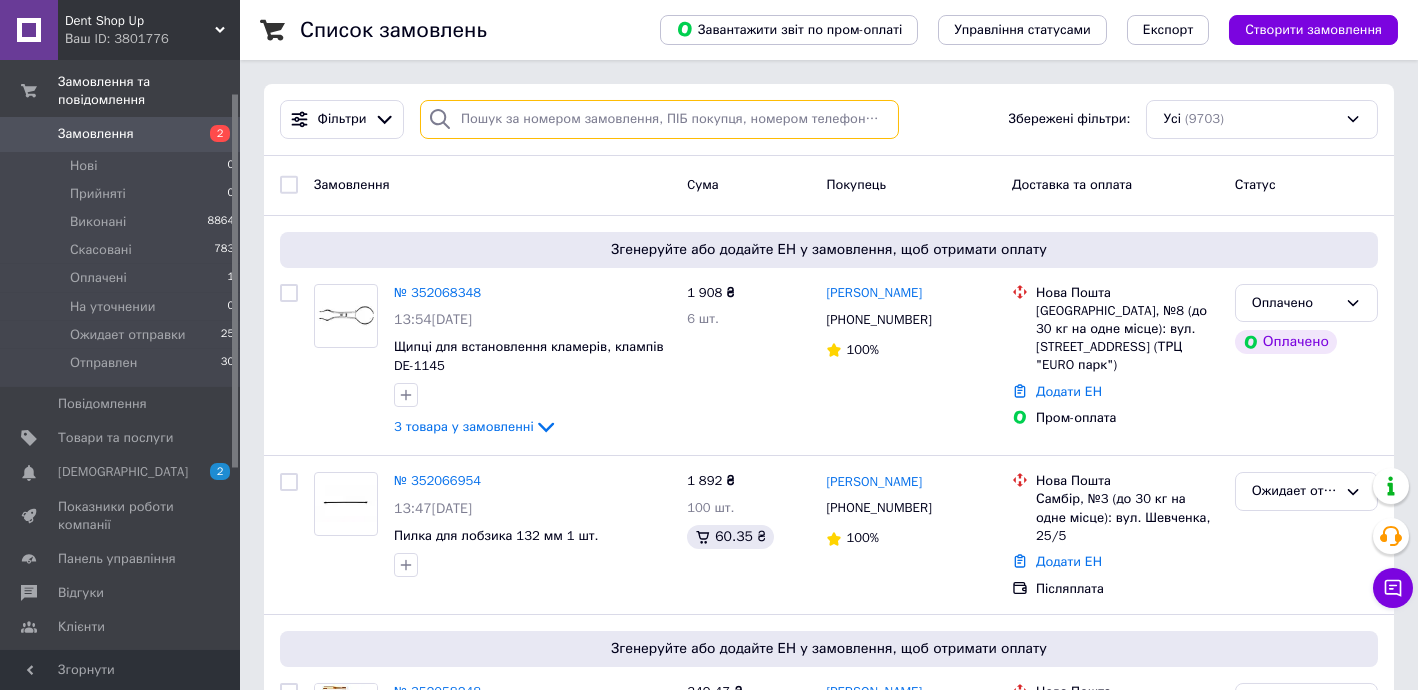 click at bounding box center [659, 119] 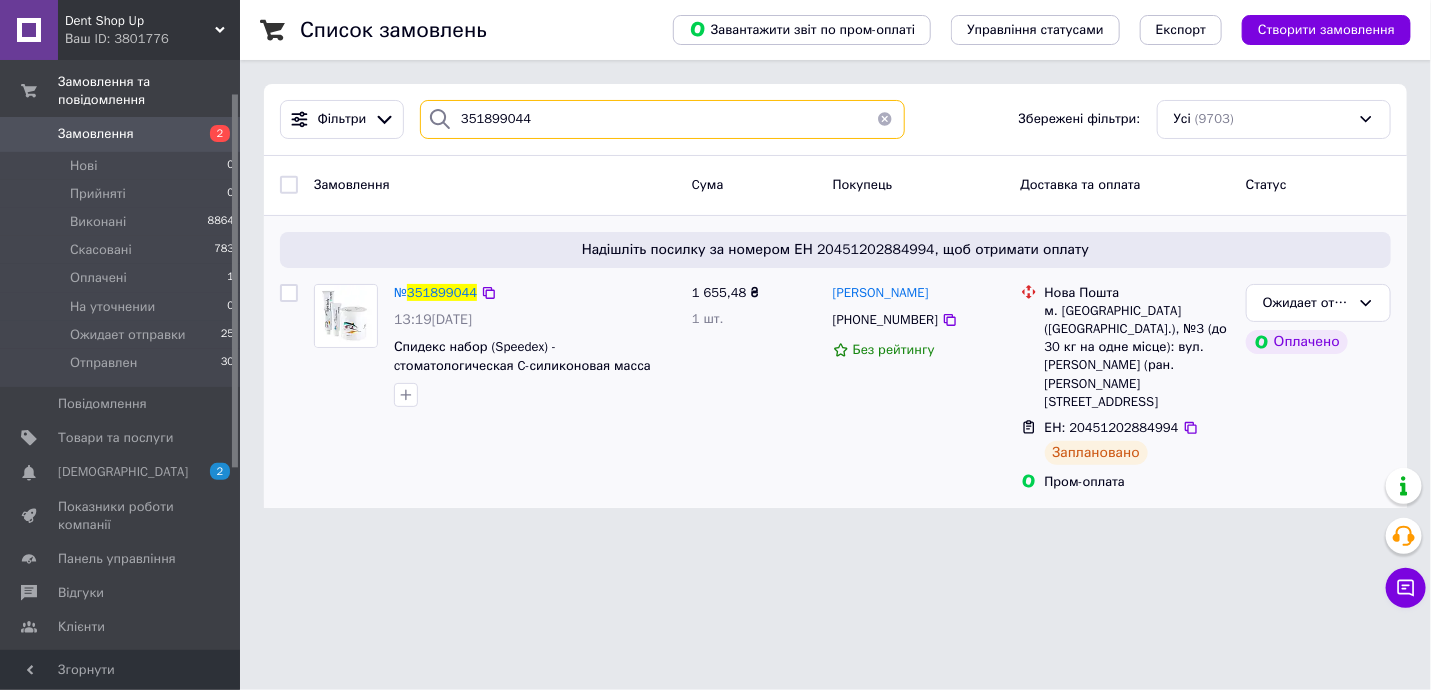 type on "351899044" 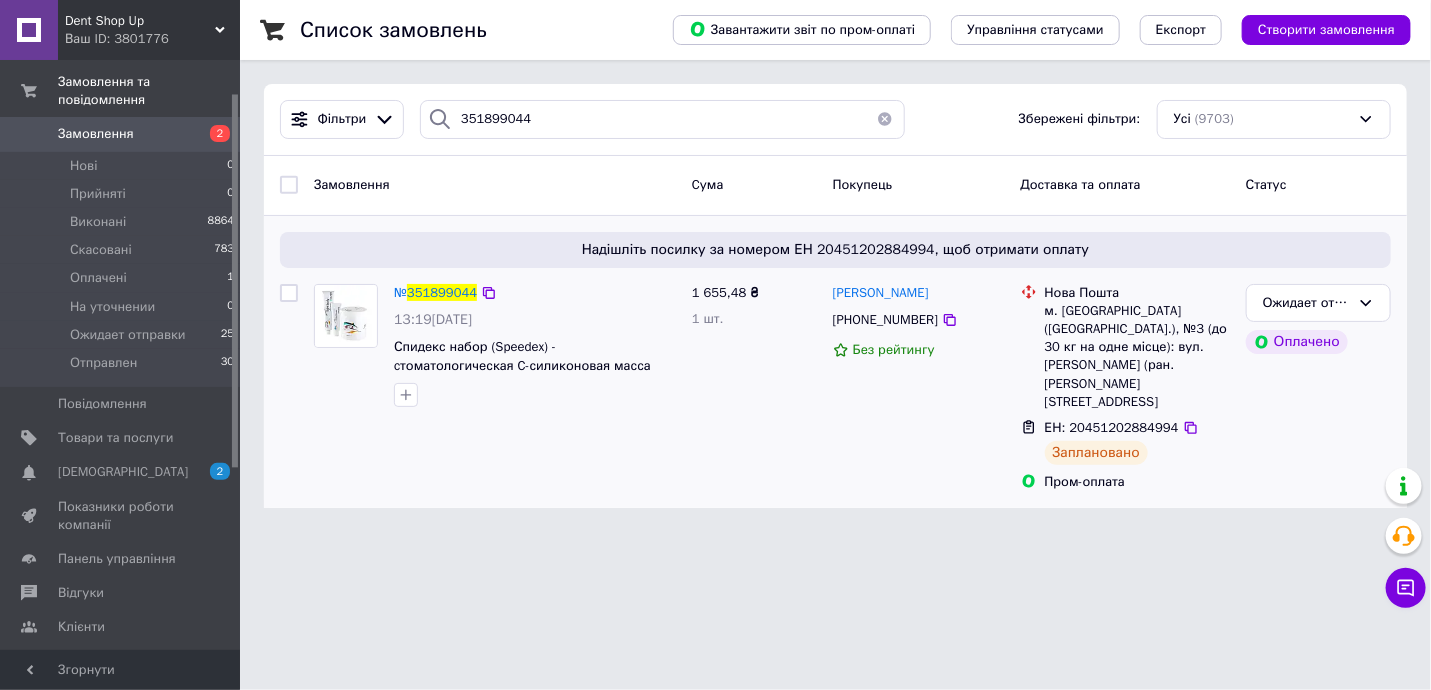 click on "ЕН: 20451202884994" at bounding box center (1112, 427) 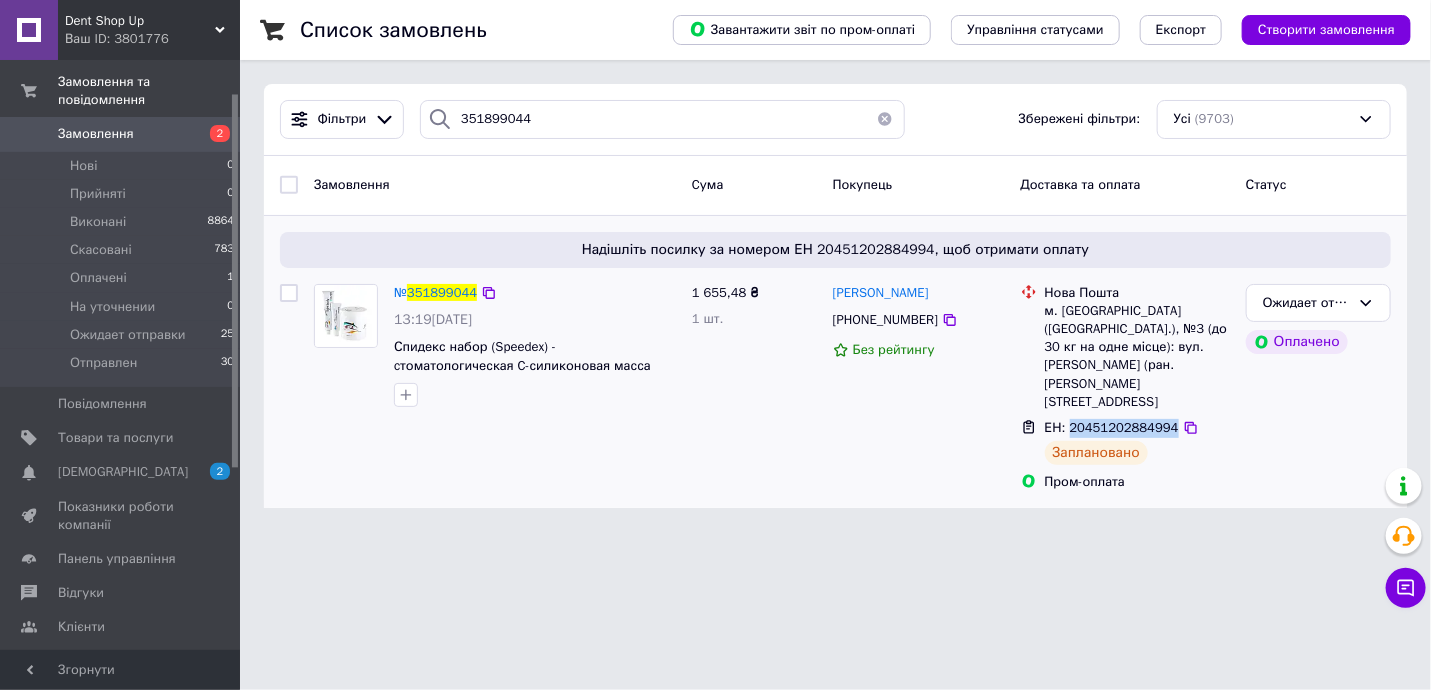 click on "ЕН: 20451202884994" at bounding box center [1112, 427] 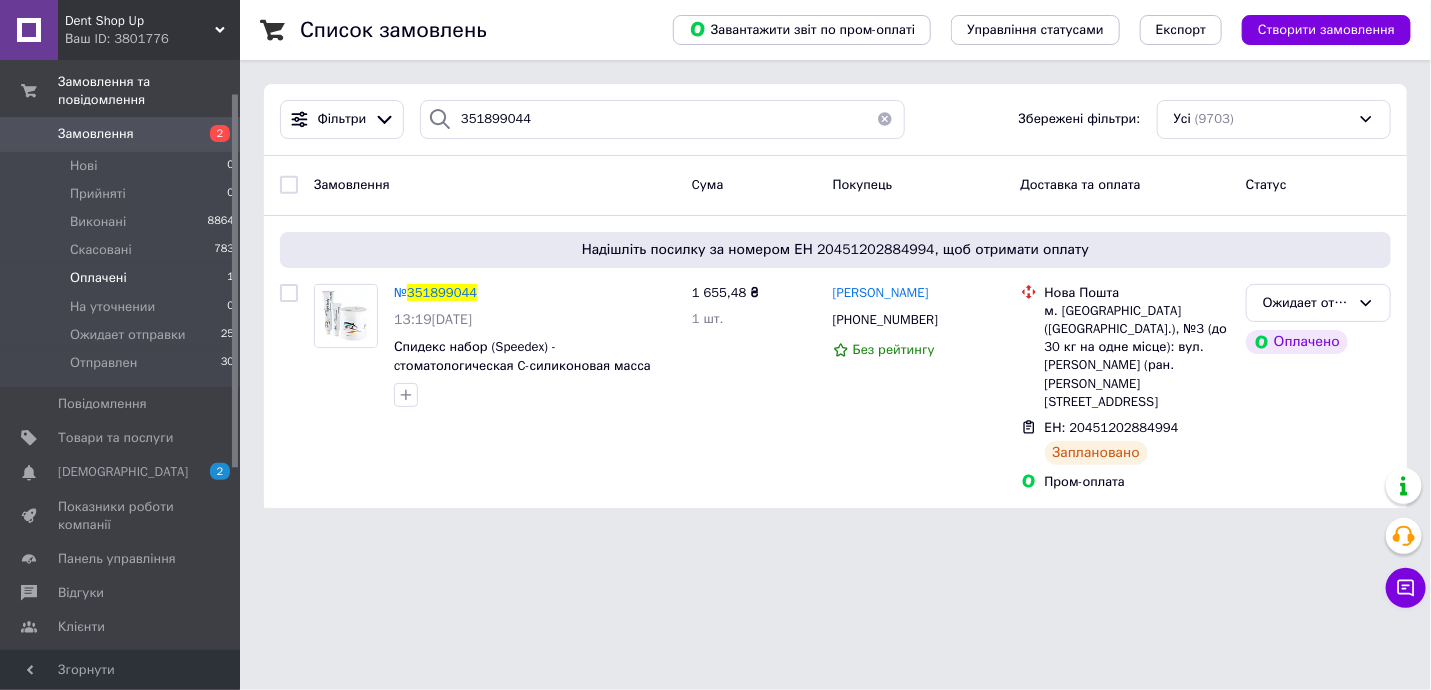 click on "Оплачені 1" at bounding box center [123, 278] 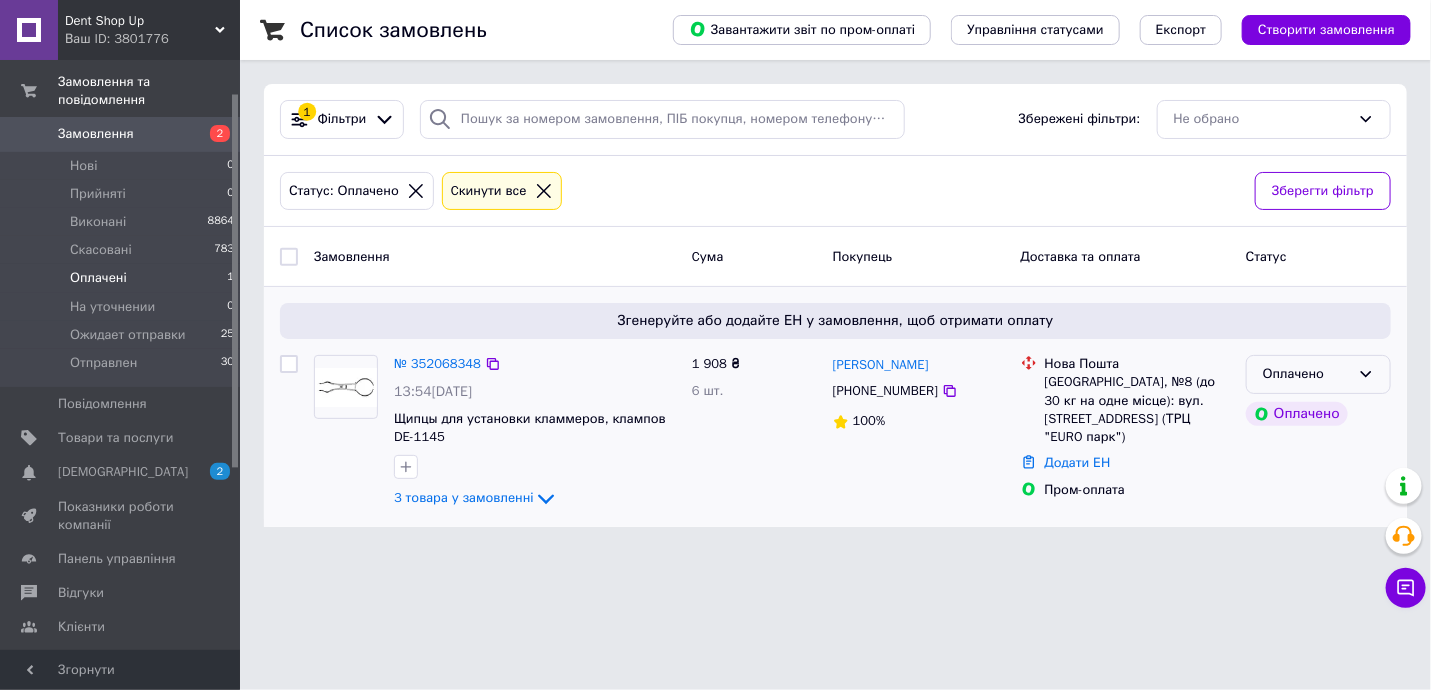 click on "Оплачено" at bounding box center [1306, 374] 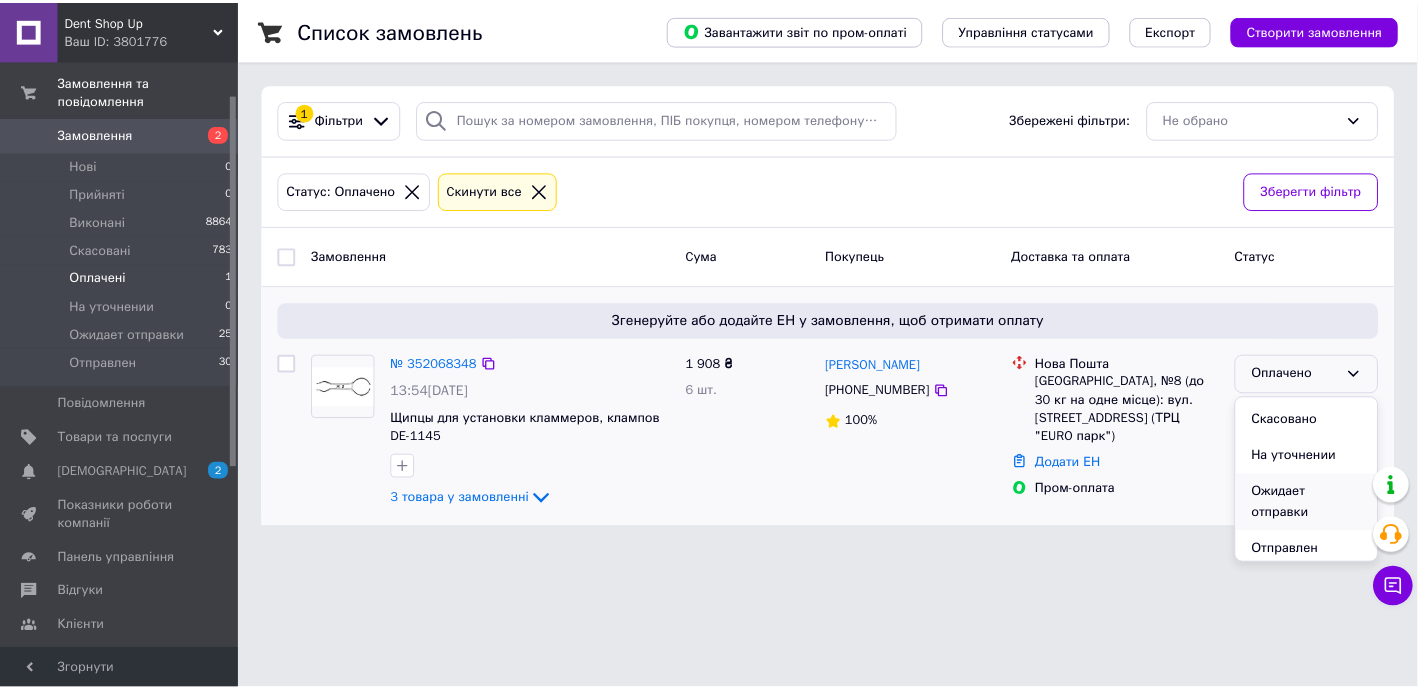 scroll, scrollTop: 74, scrollLeft: 0, axis: vertical 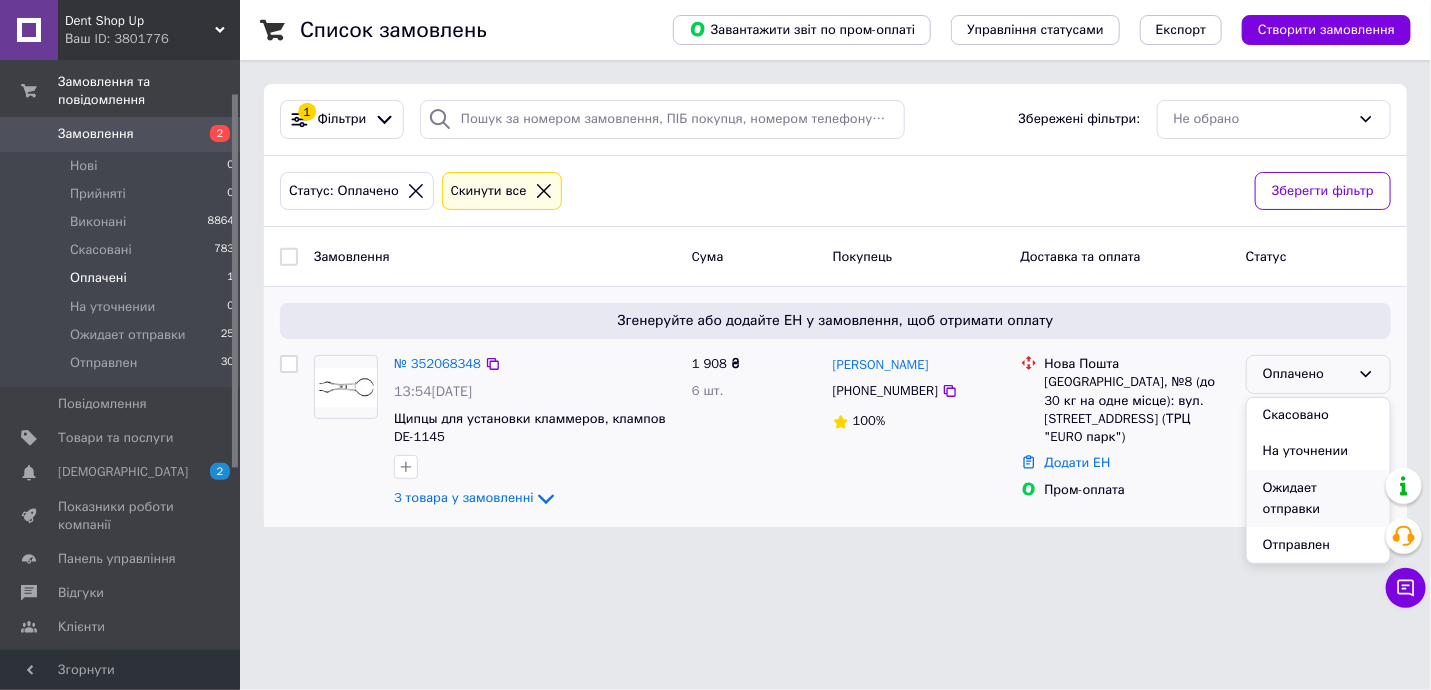 click on "Ожидает отправки" at bounding box center (1318, 498) 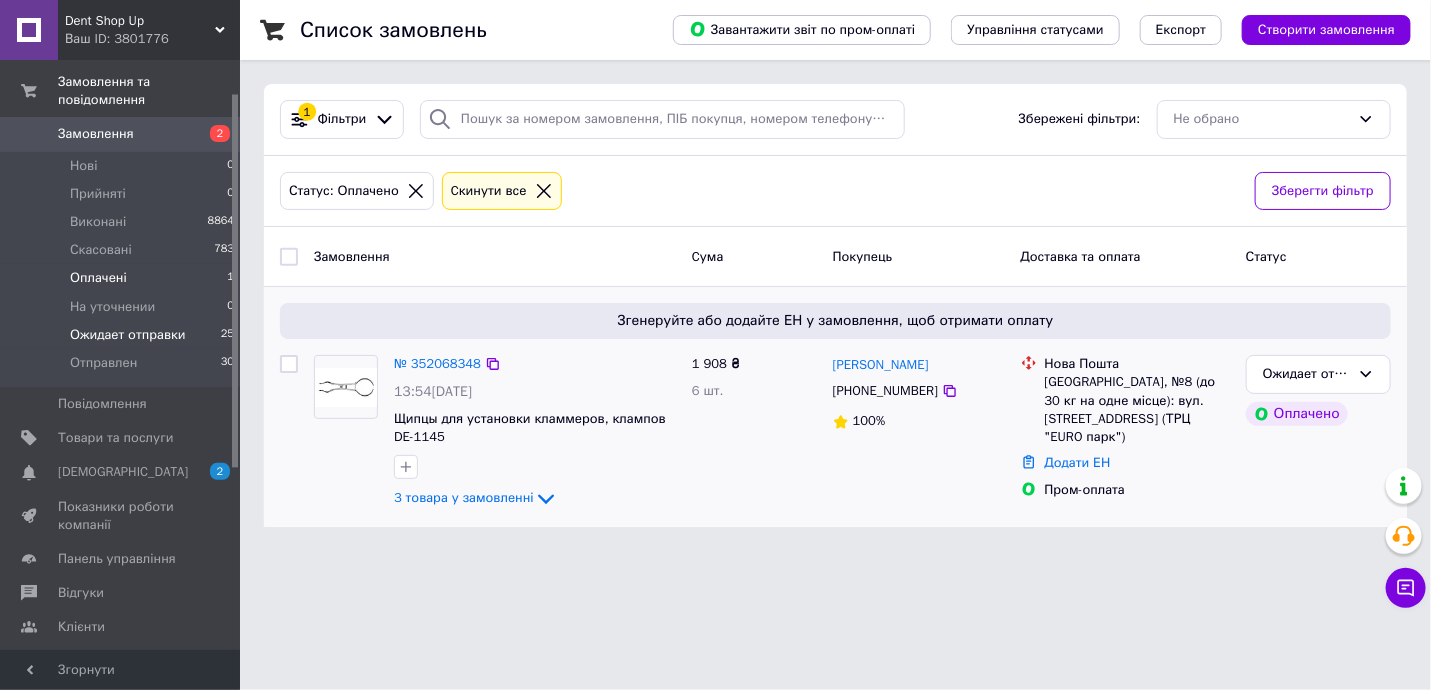 click on "Ожидает отправки 25" at bounding box center (123, 335) 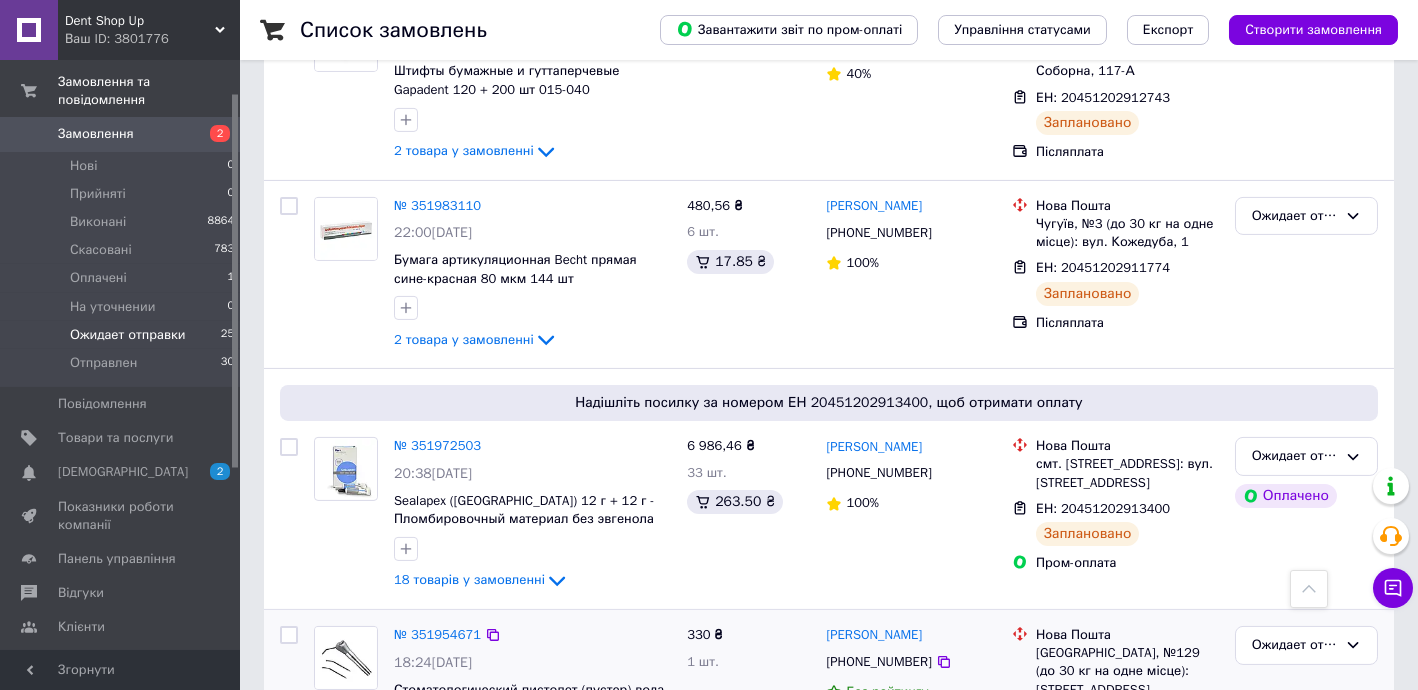 scroll, scrollTop: 3589, scrollLeft: 0, axis: vertical 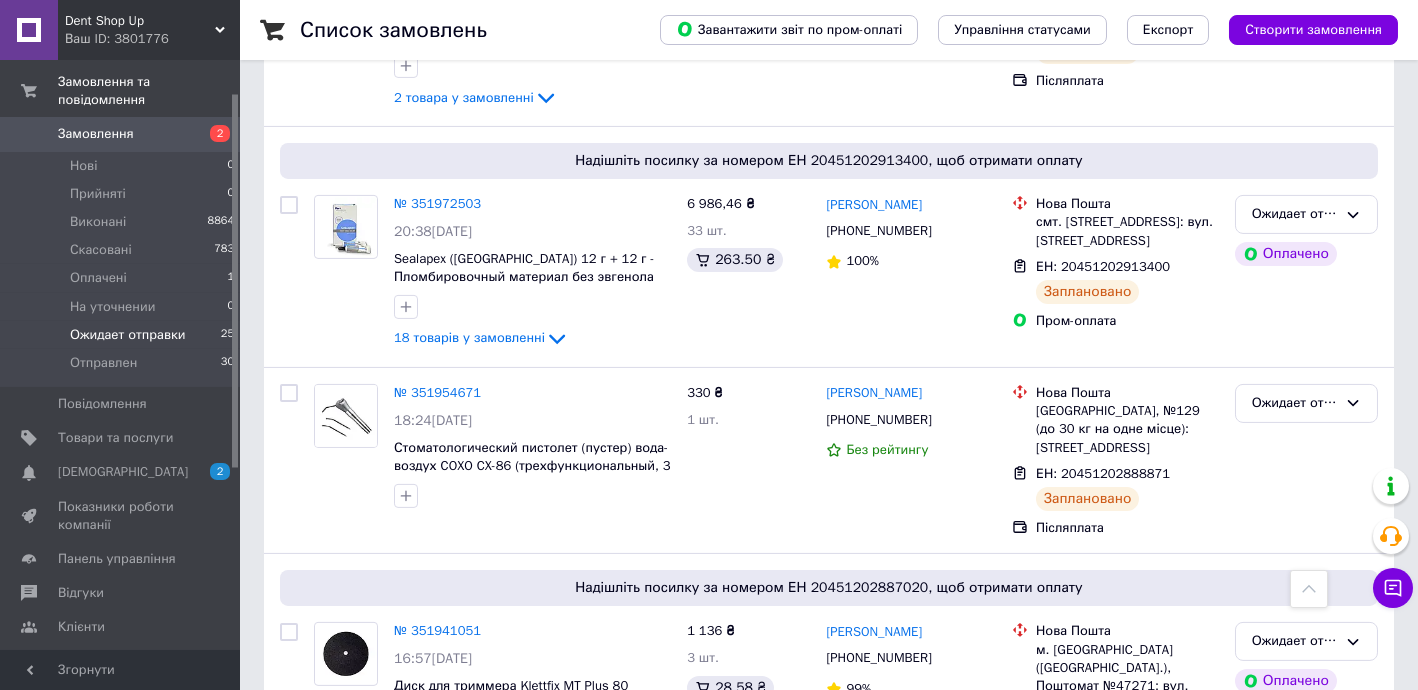 click on "2" at bounding box center [327, 892] 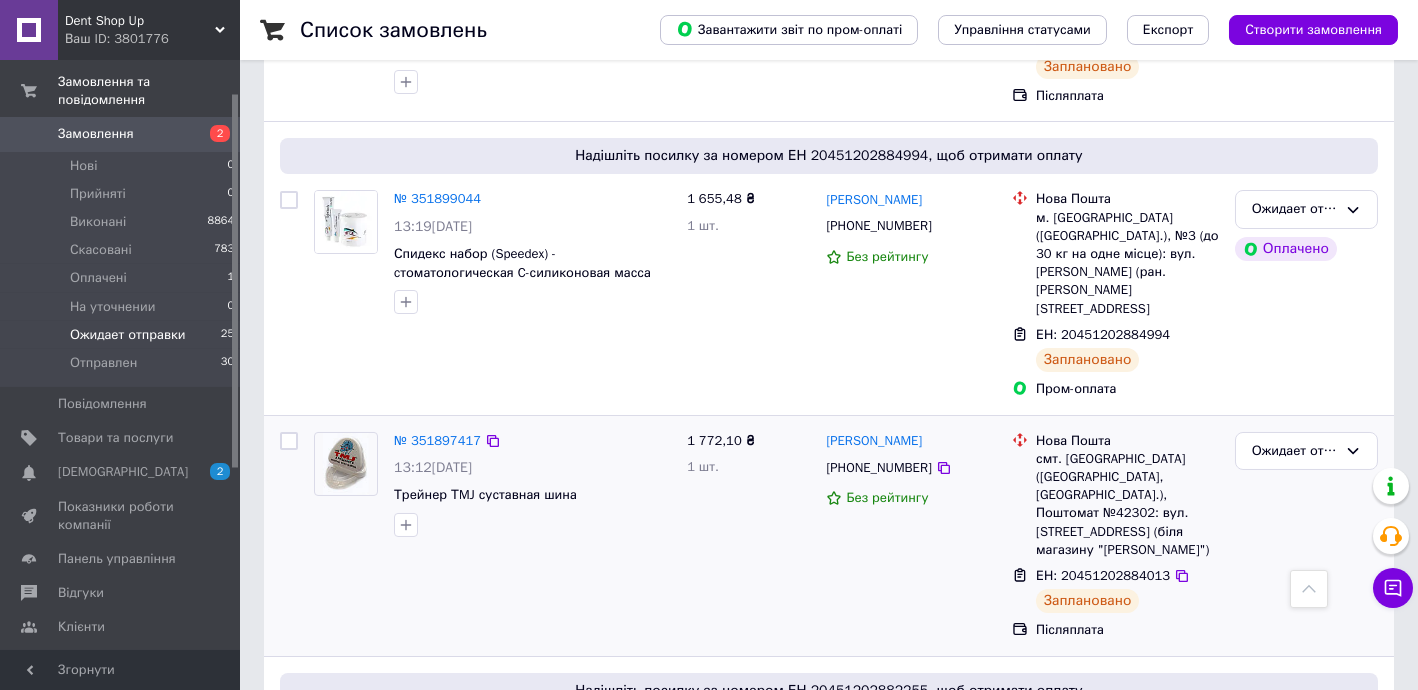 scroll, scrollTop: 242, scrollLeft: 0, axis: vertical 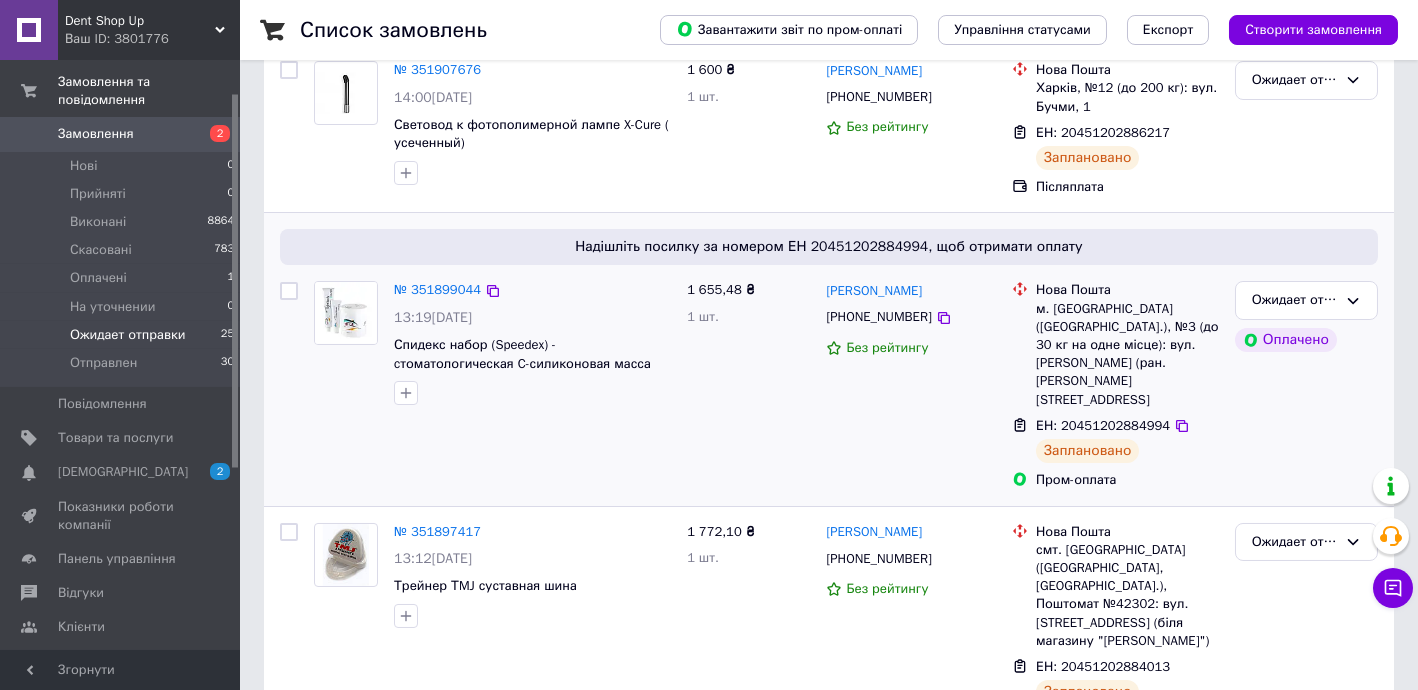 click on "ЕН: 20451202884994" at bounding box center [1103, 425] 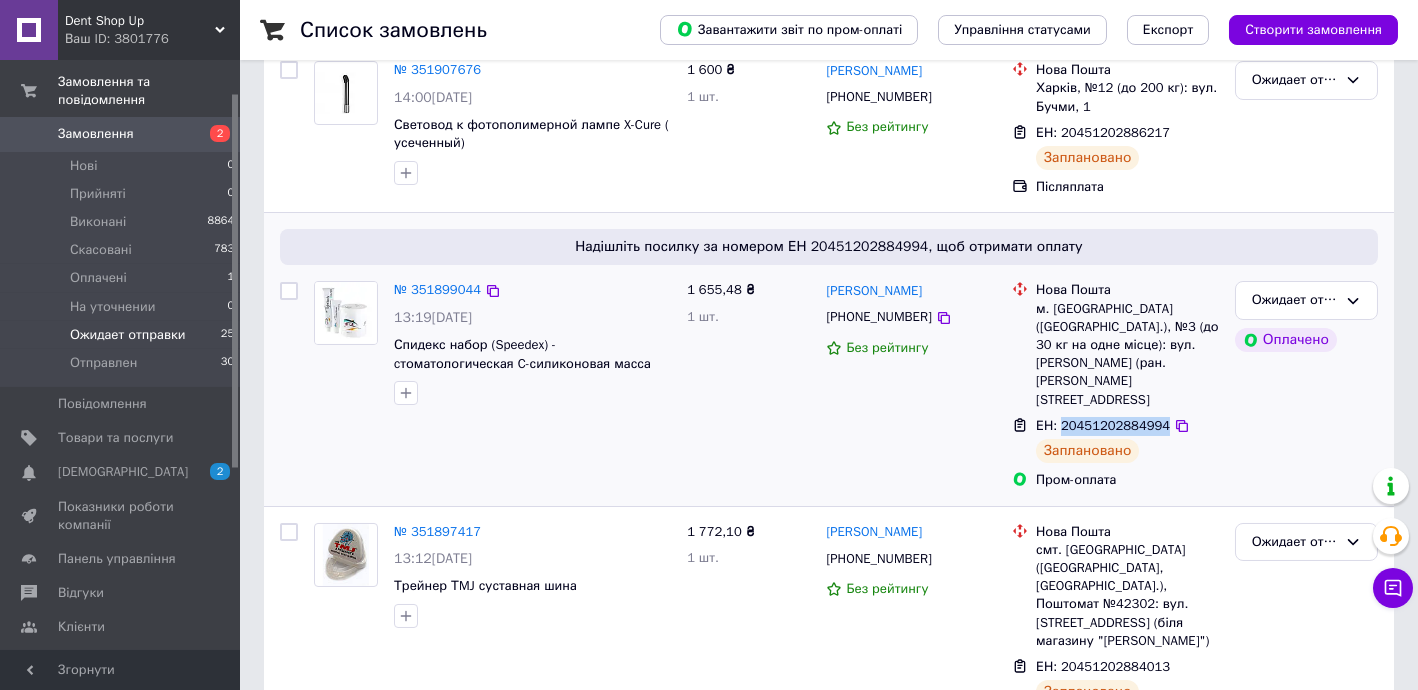 click on "ЕН: 20451202884994" at bounding box center [1103, 425] 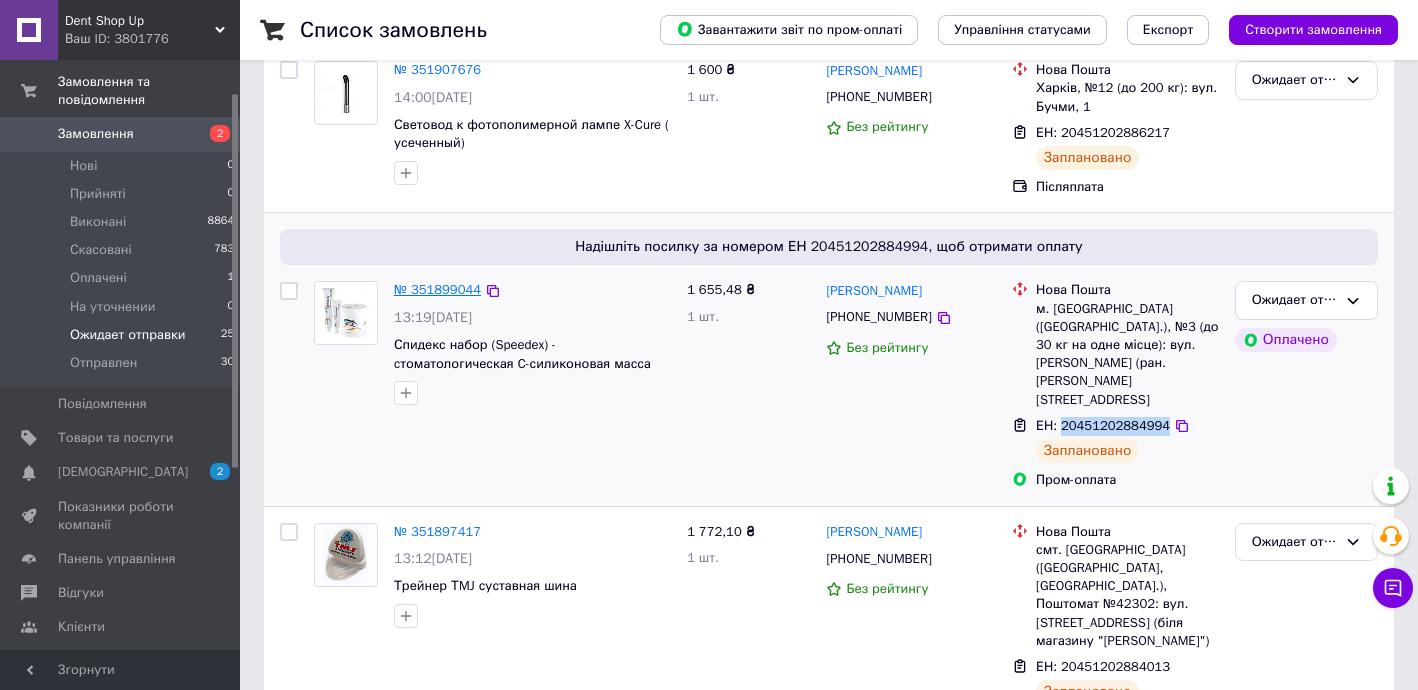click on "№ 351899044" at bounding box center [437, 289] 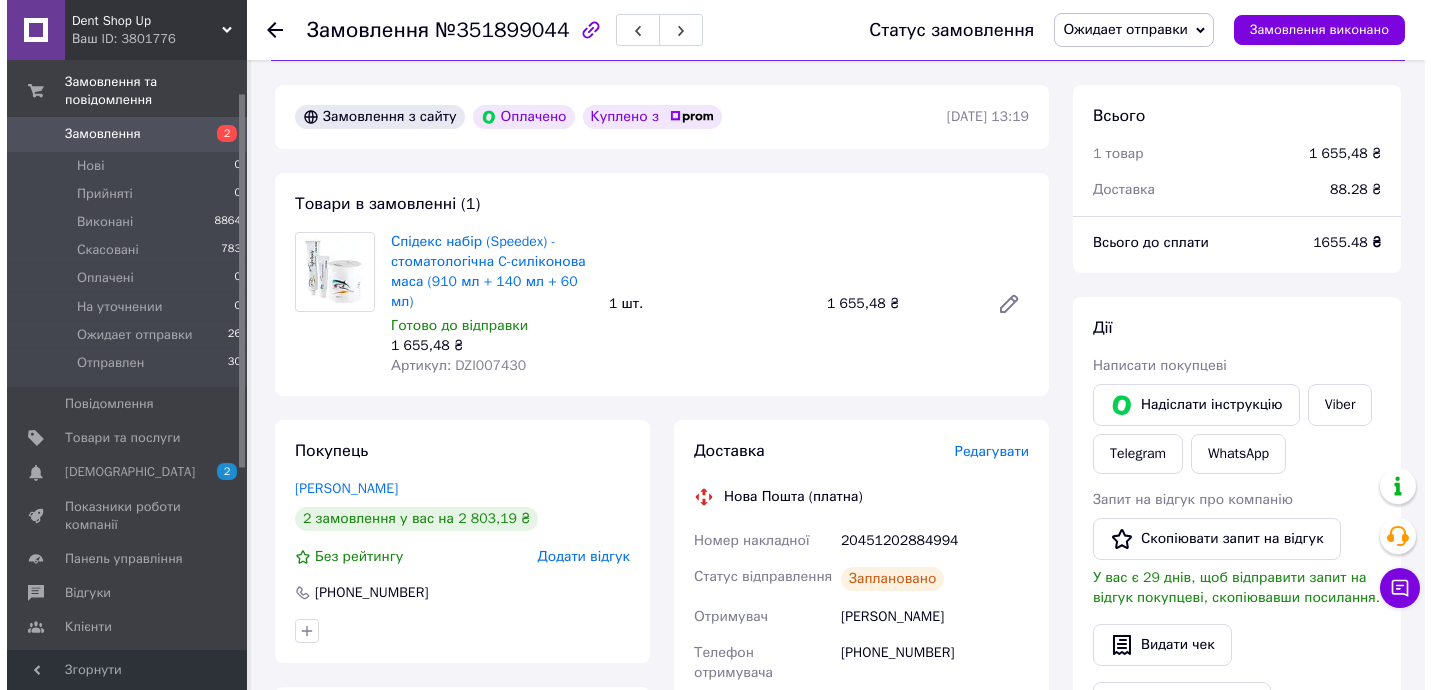 scroll, scrollTop: 0, scrollLeft: 0, axis: both 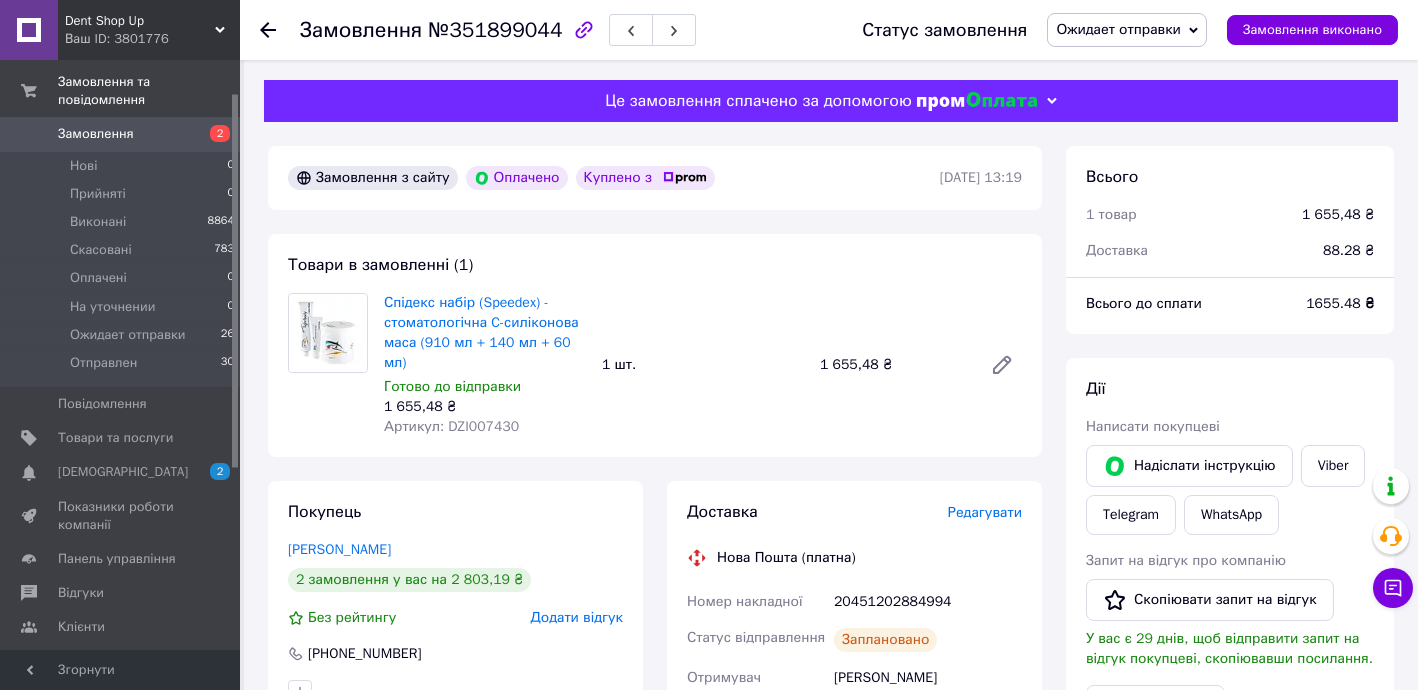 click on "Ожидает отправки" at bounding box center [1118, 29] 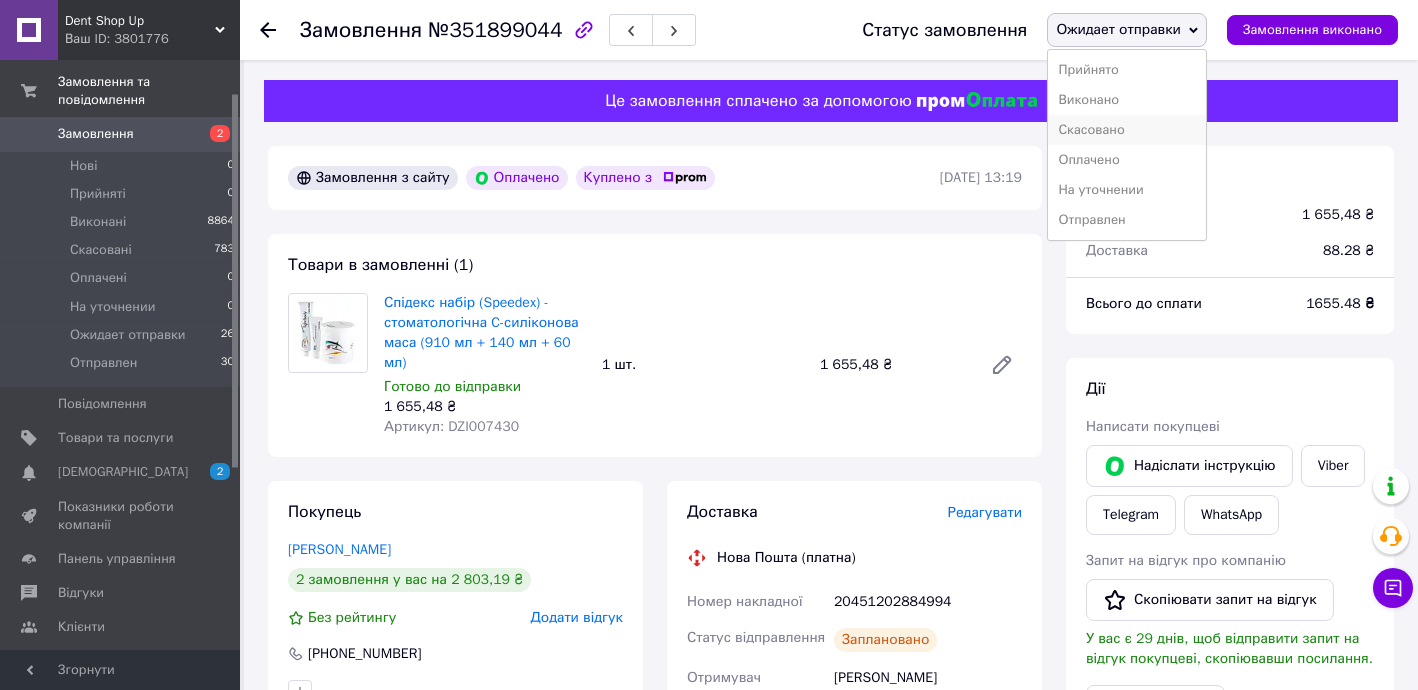 click on "Скасовано" at bounding box center (1127, 130) 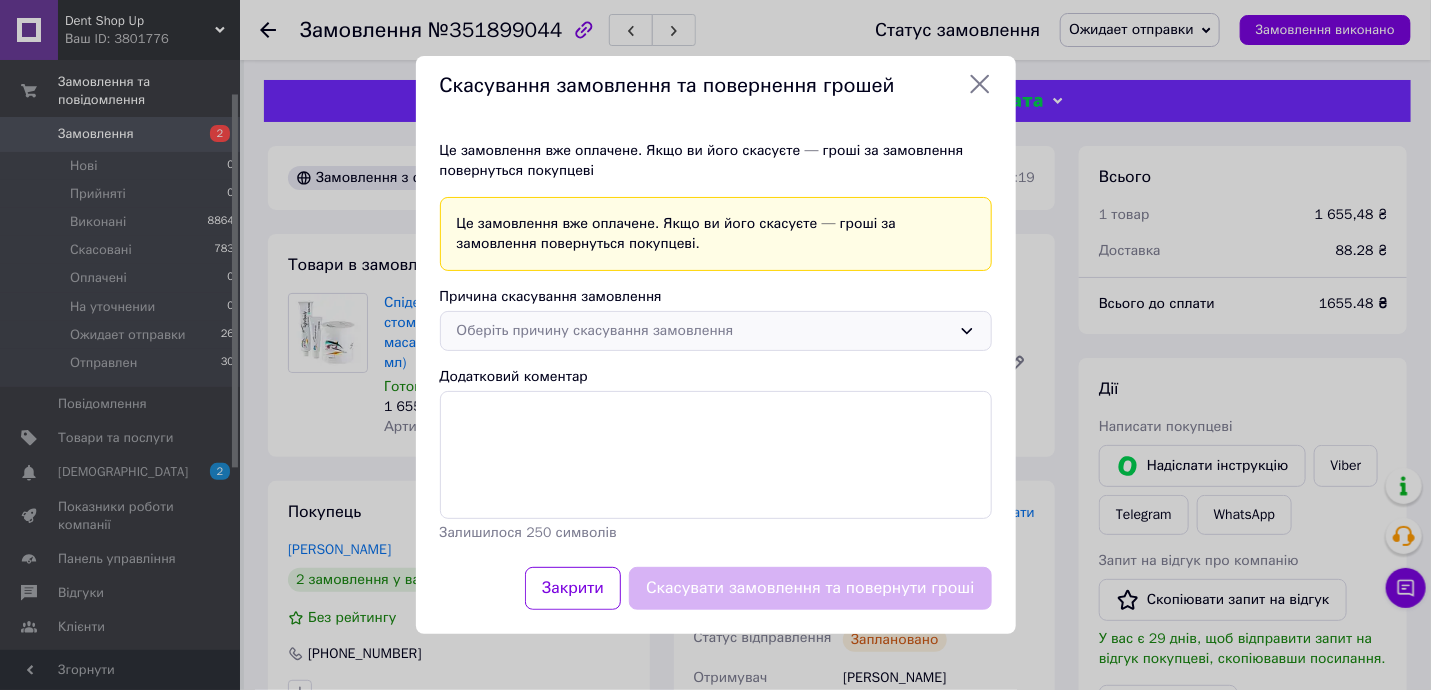 click on "Оберіть причину скасування замовлення" at bounding box center (704, 331) 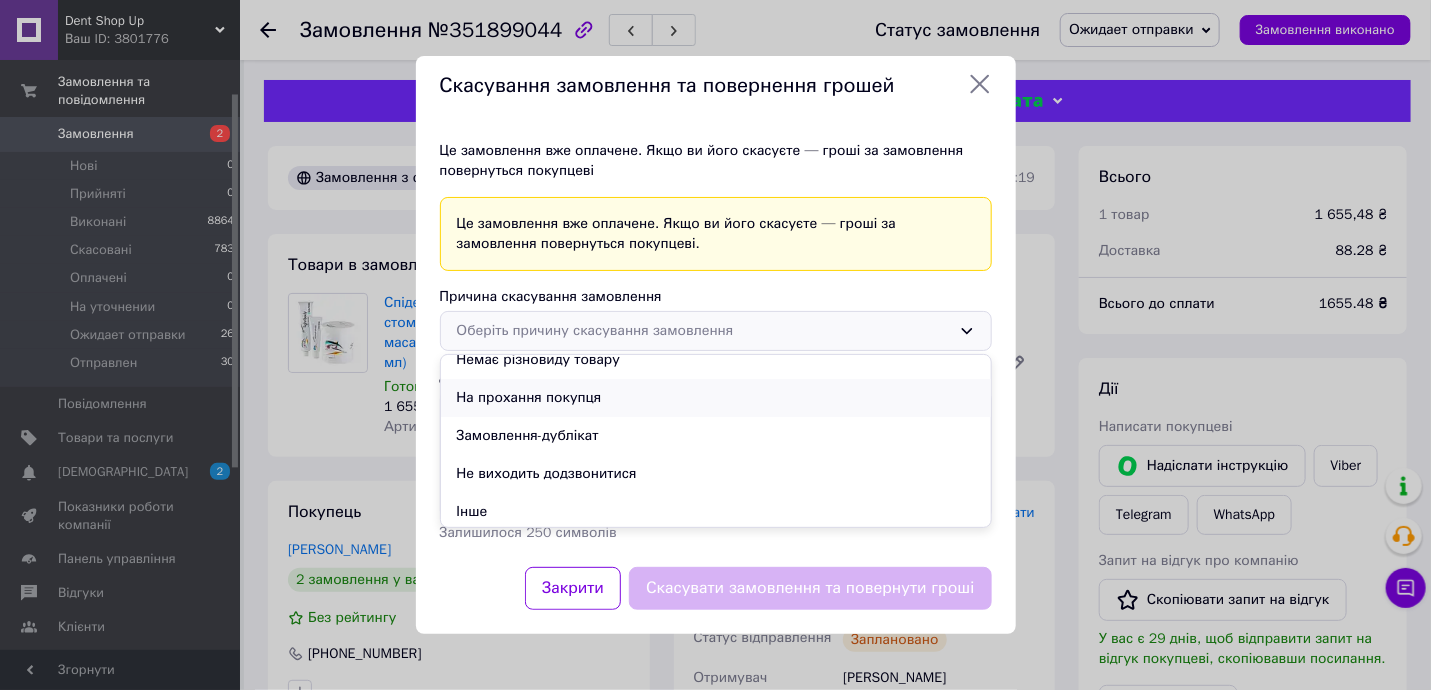 scroll, scrollTop: 55, scrollLeft: 0, axis: vertical 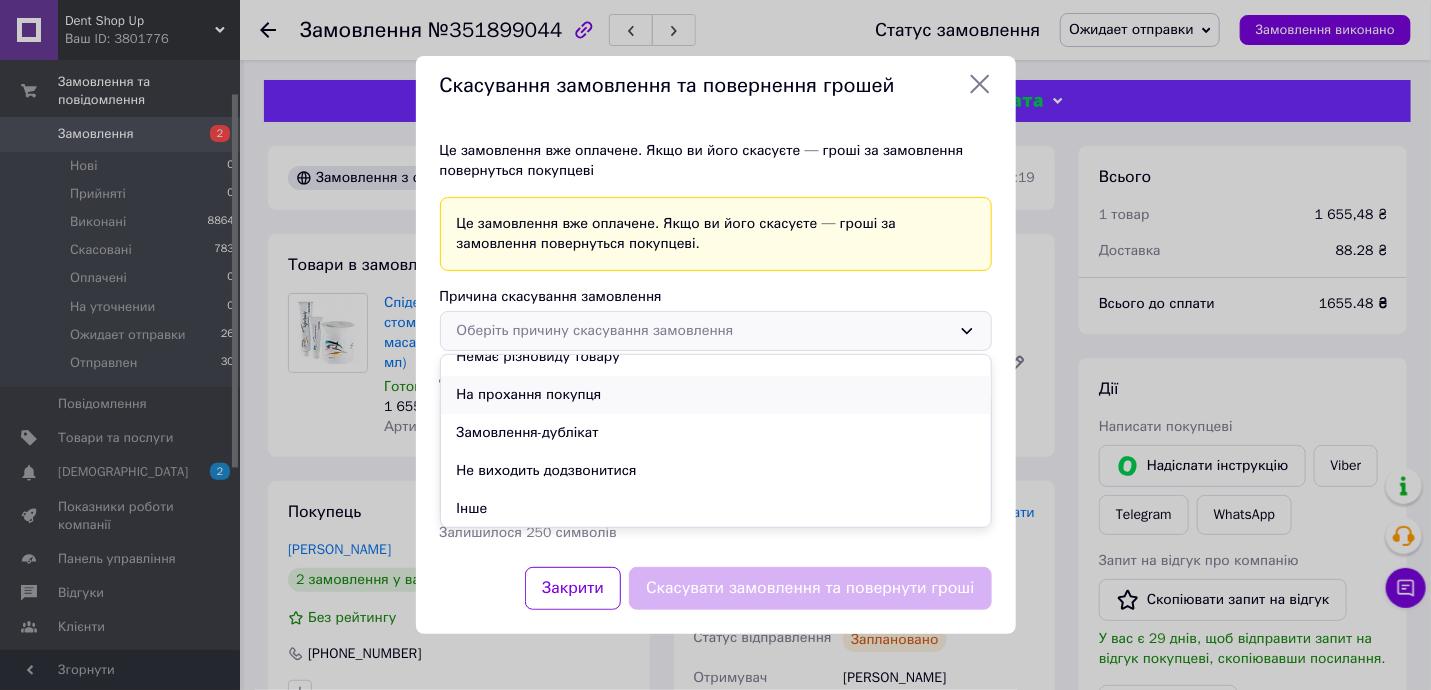 click on "На прохання покупця" at bounding box center [716, 395] 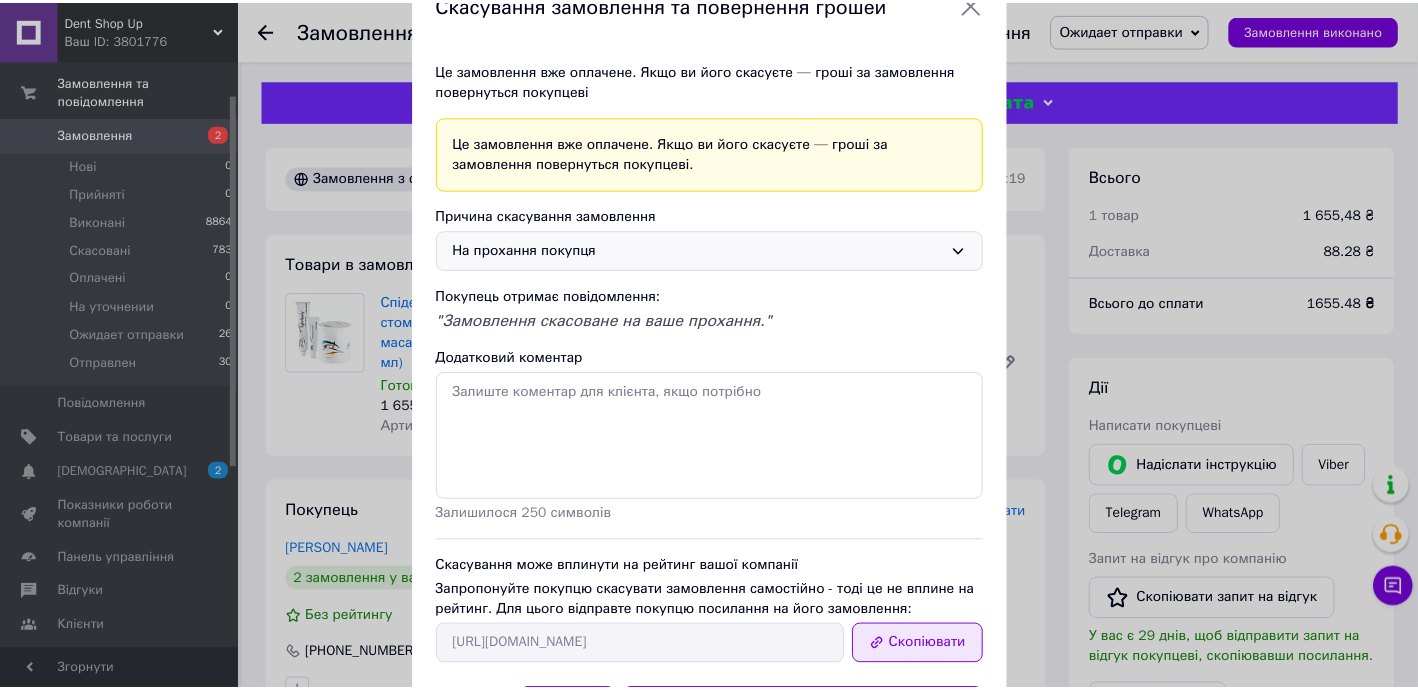 scroll, scrollTop: 160, scrollLeft: 0, axis: vertical 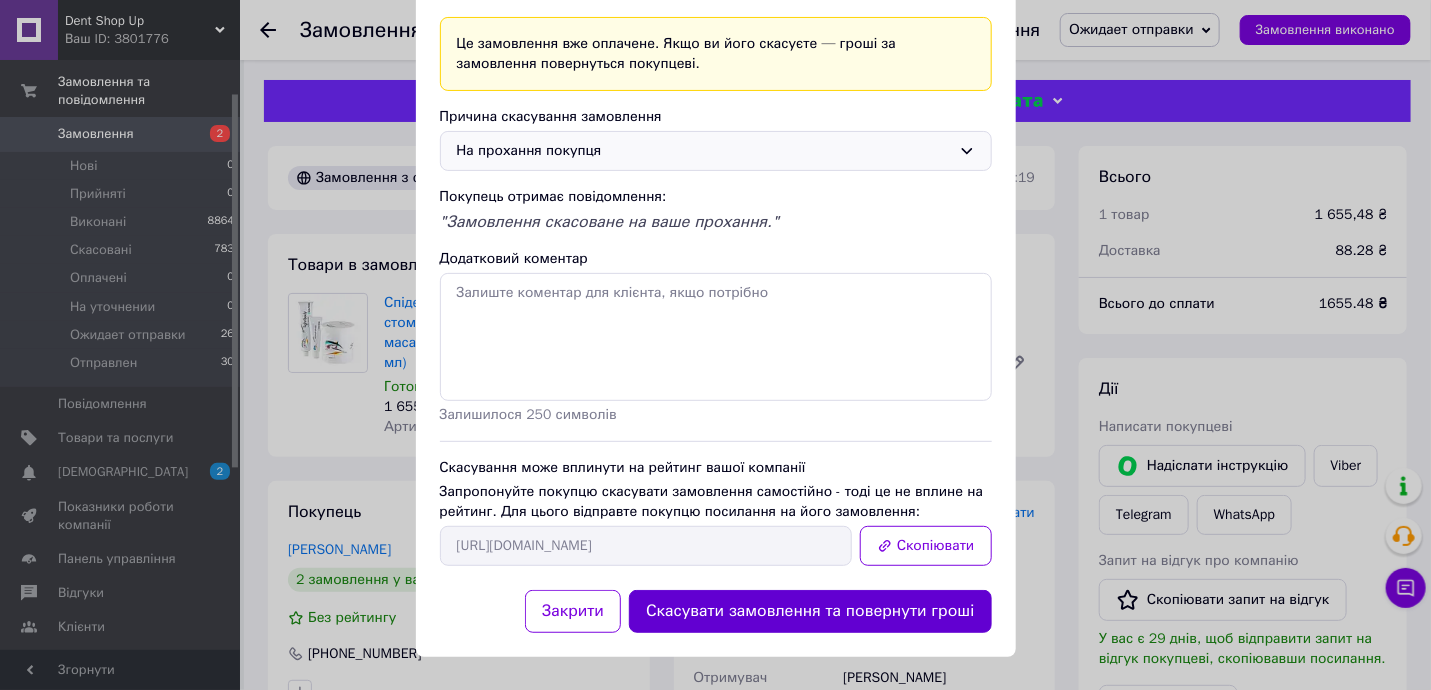 click on "Скасувати замовлення та повернути гроші" at bounding box center [810, 611] 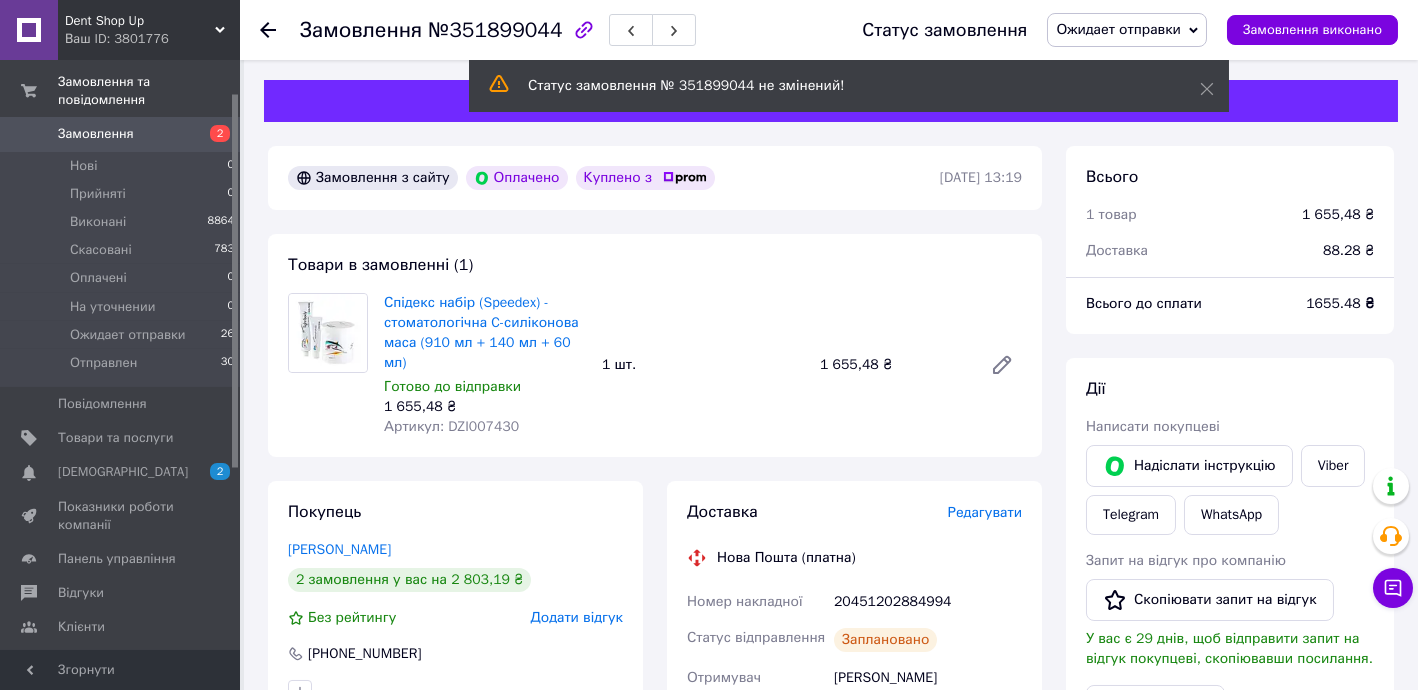 click on "Ожидает отправки" at bounding box center (1118, 29) 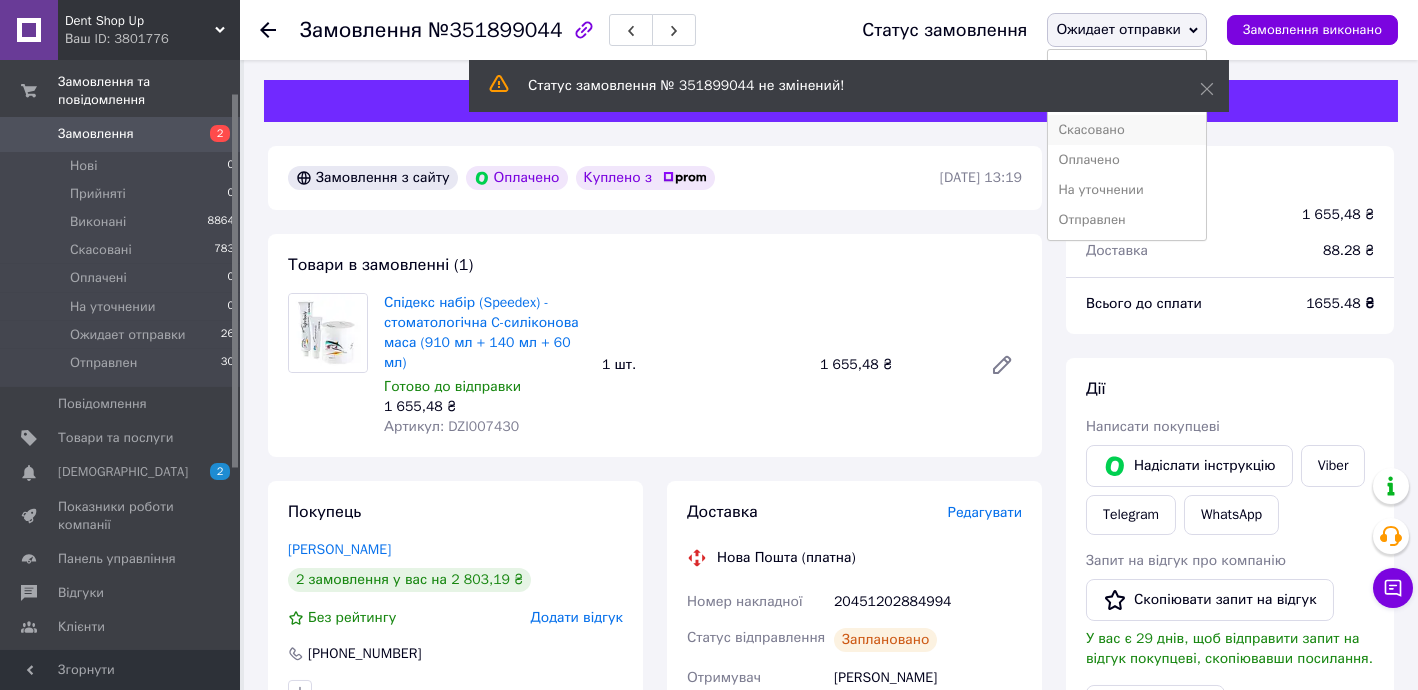 click on "Скасовано" at bounding box center (1127, 130) 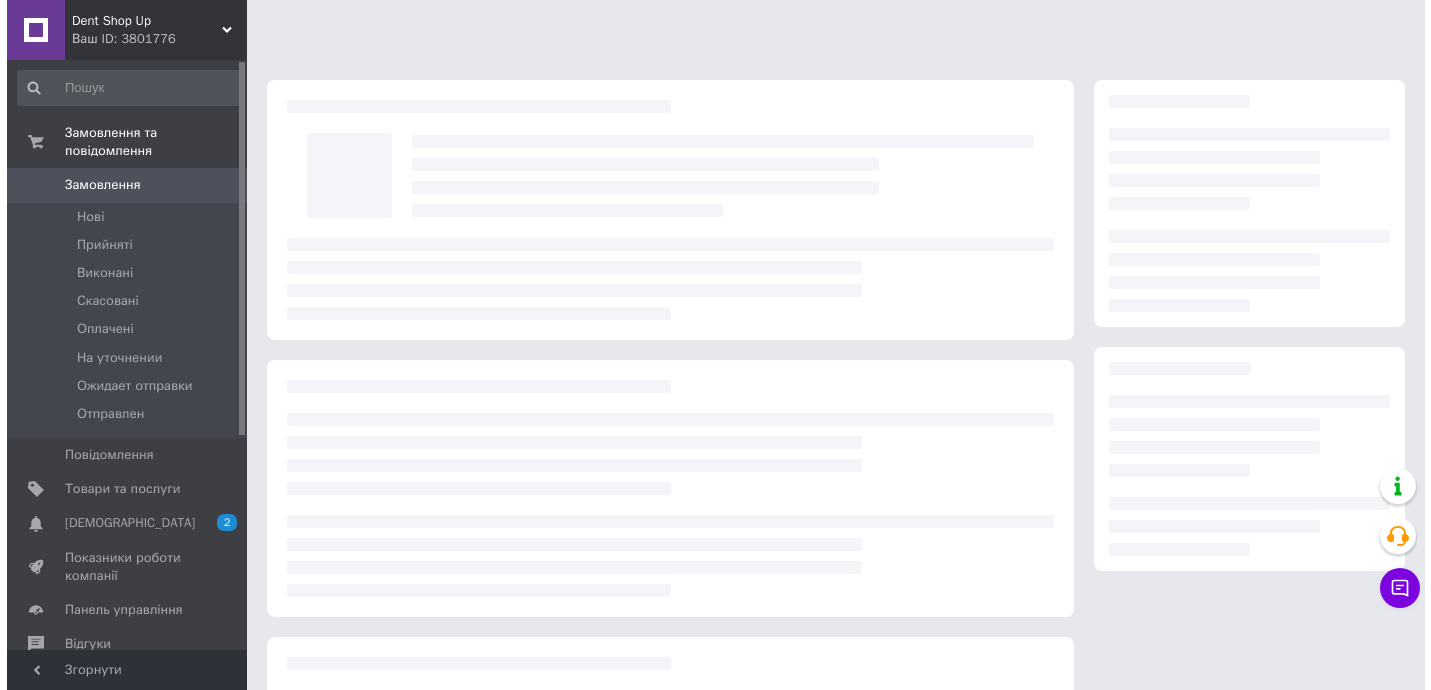 scroll, scrollTop: 0, scrollLeft: 0, axis: both 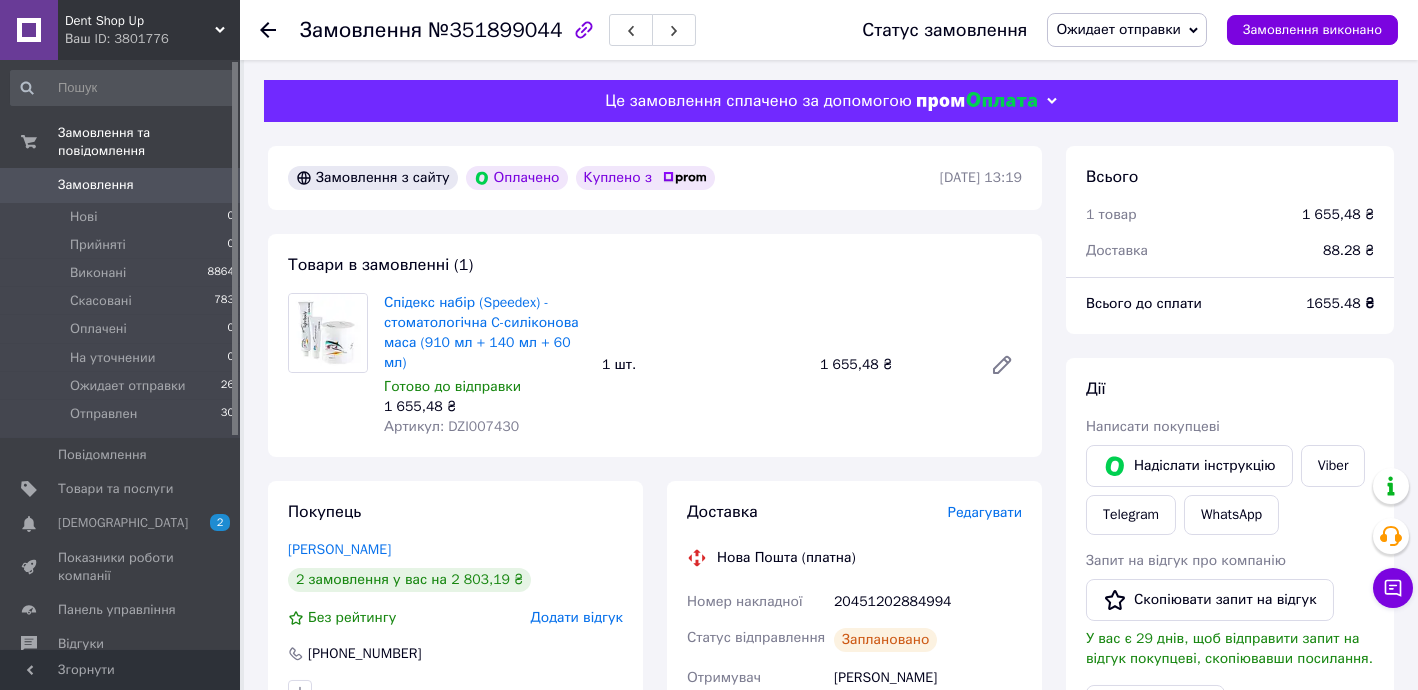 click on "Ожидает отправки" at bounding box center [1118, 29] 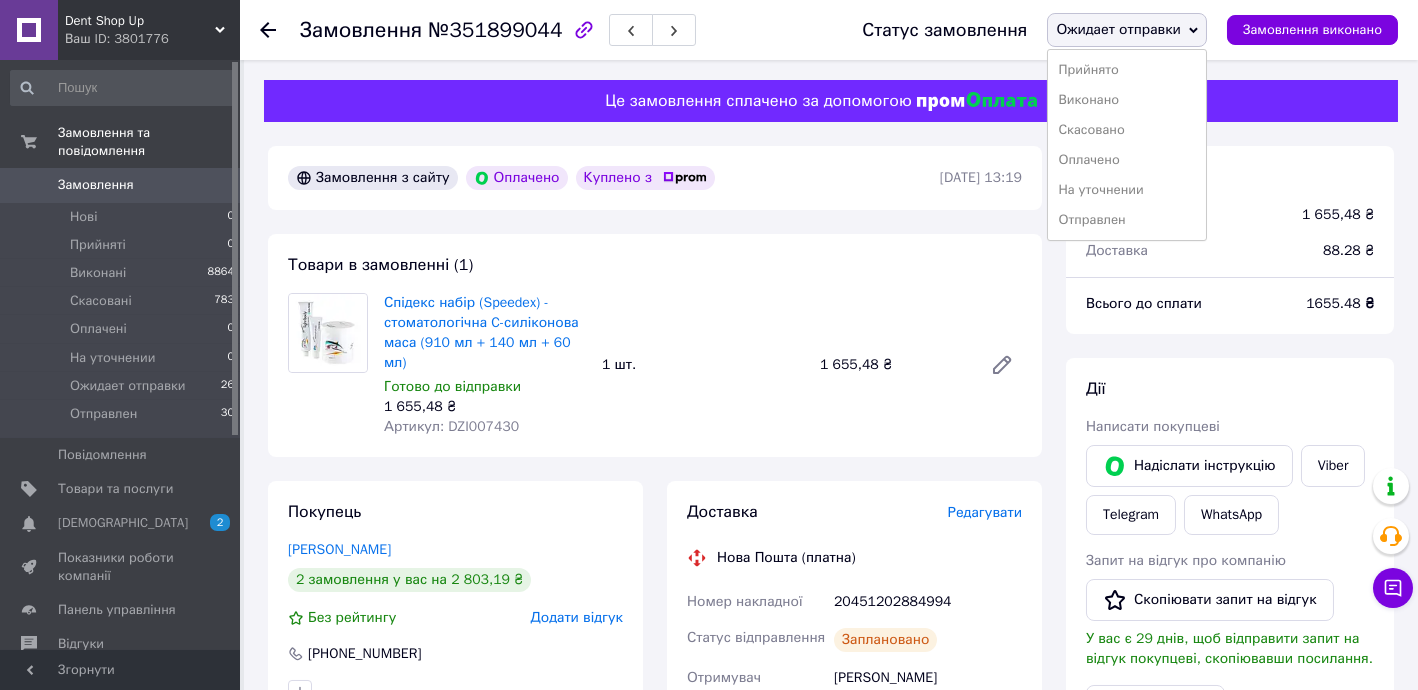 click on "Редагувати" at bounding box center (985, 512) 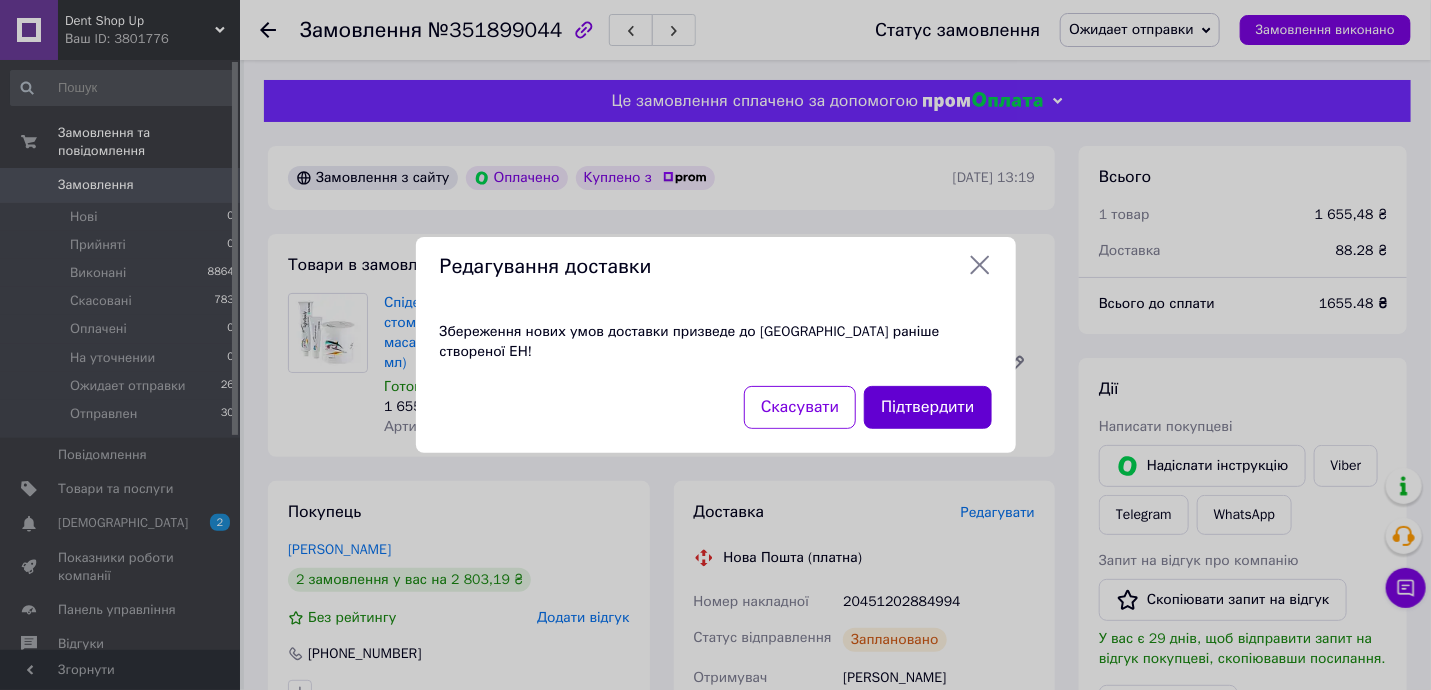 click on "Підтвердити" at bounding box center [927, 407] 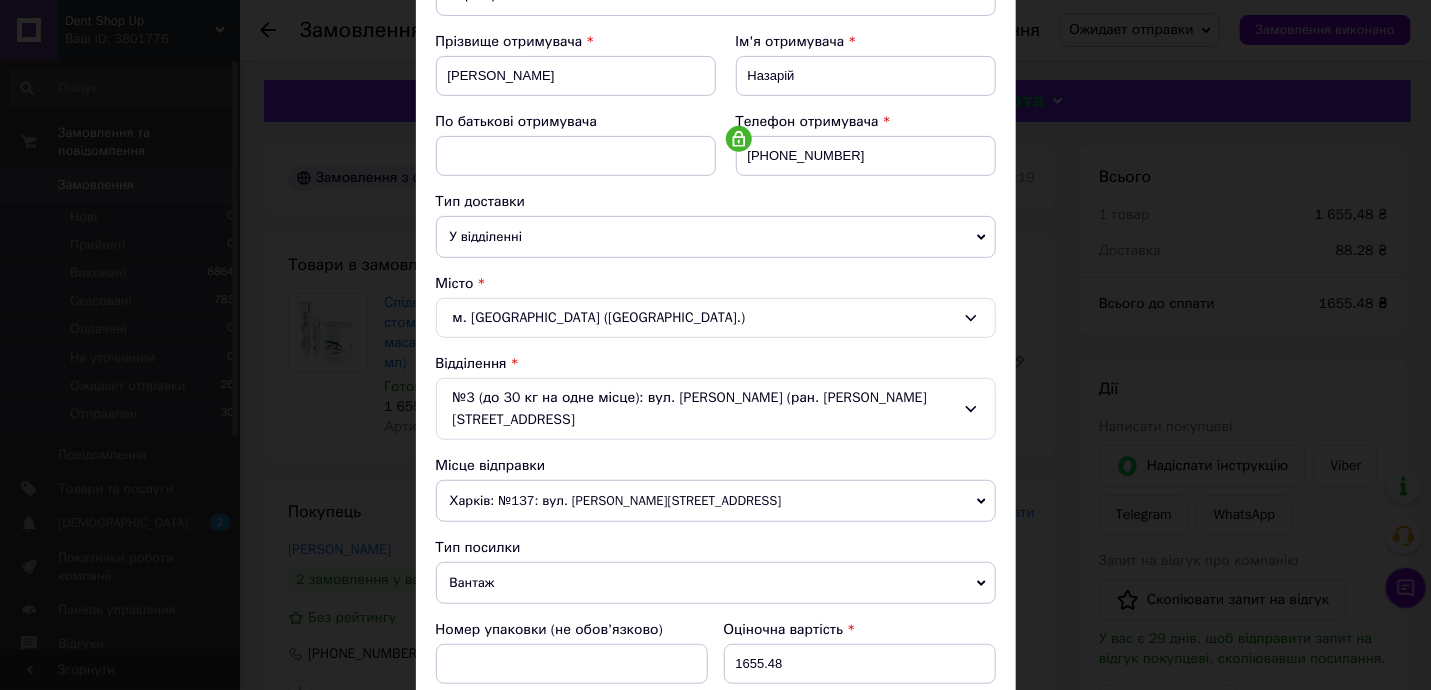 scroll, scrollTop: 631, scrollLeft: 0, axis: vertical 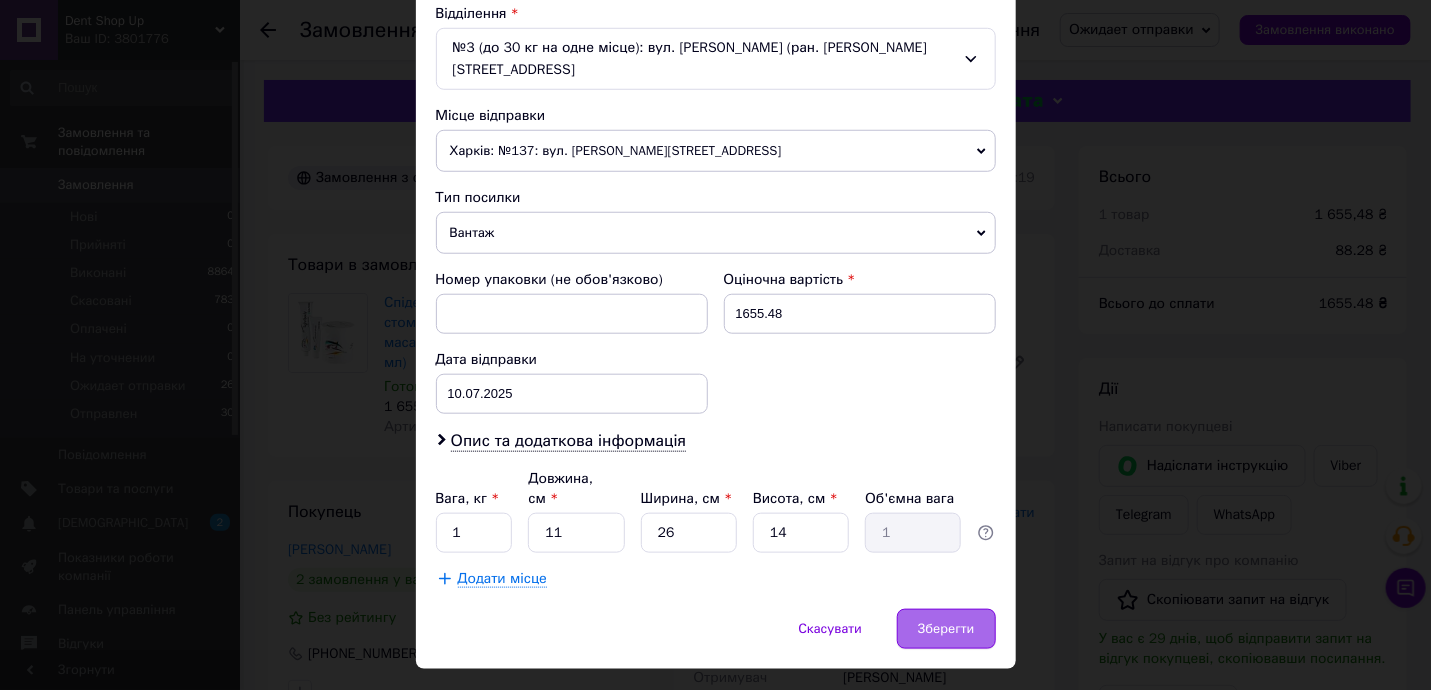 click on "Зберегти" at bounding box center (946, 629) 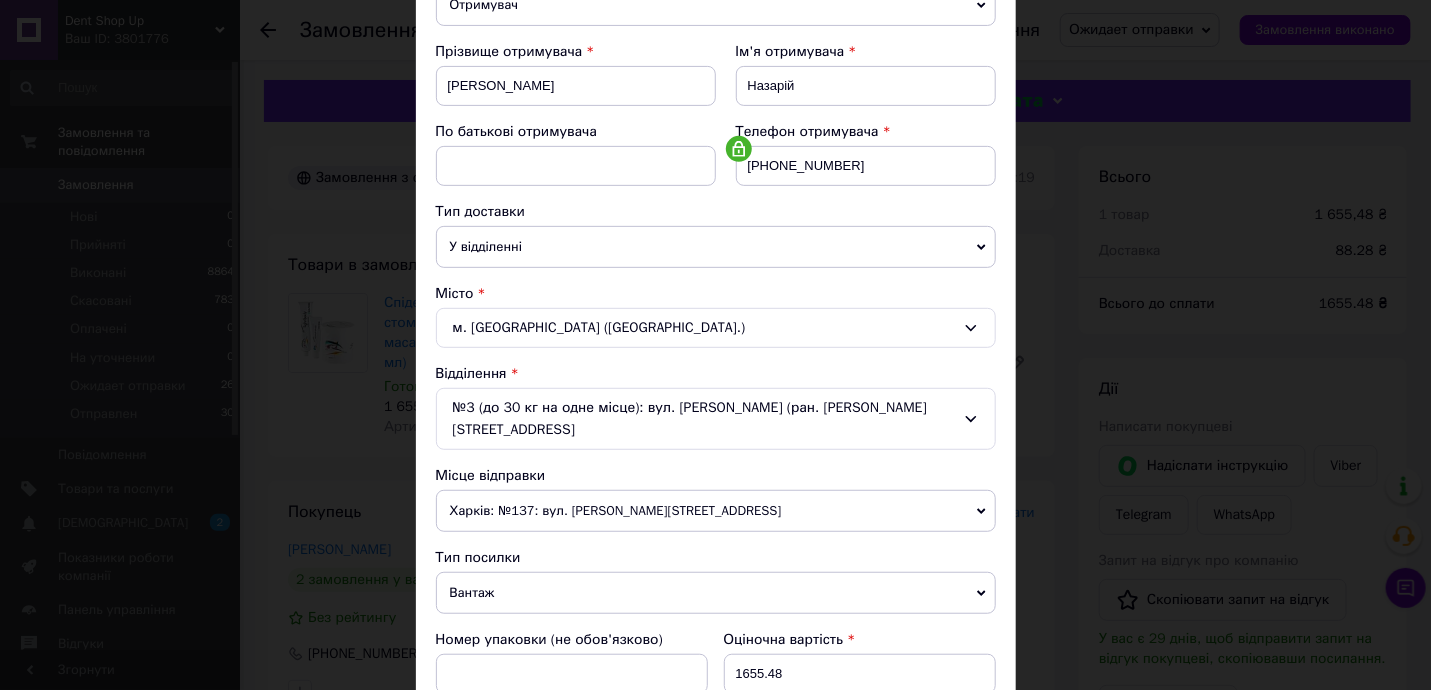 scroll, scrollTop: 267, scrollLeft: 0, axis: vertical 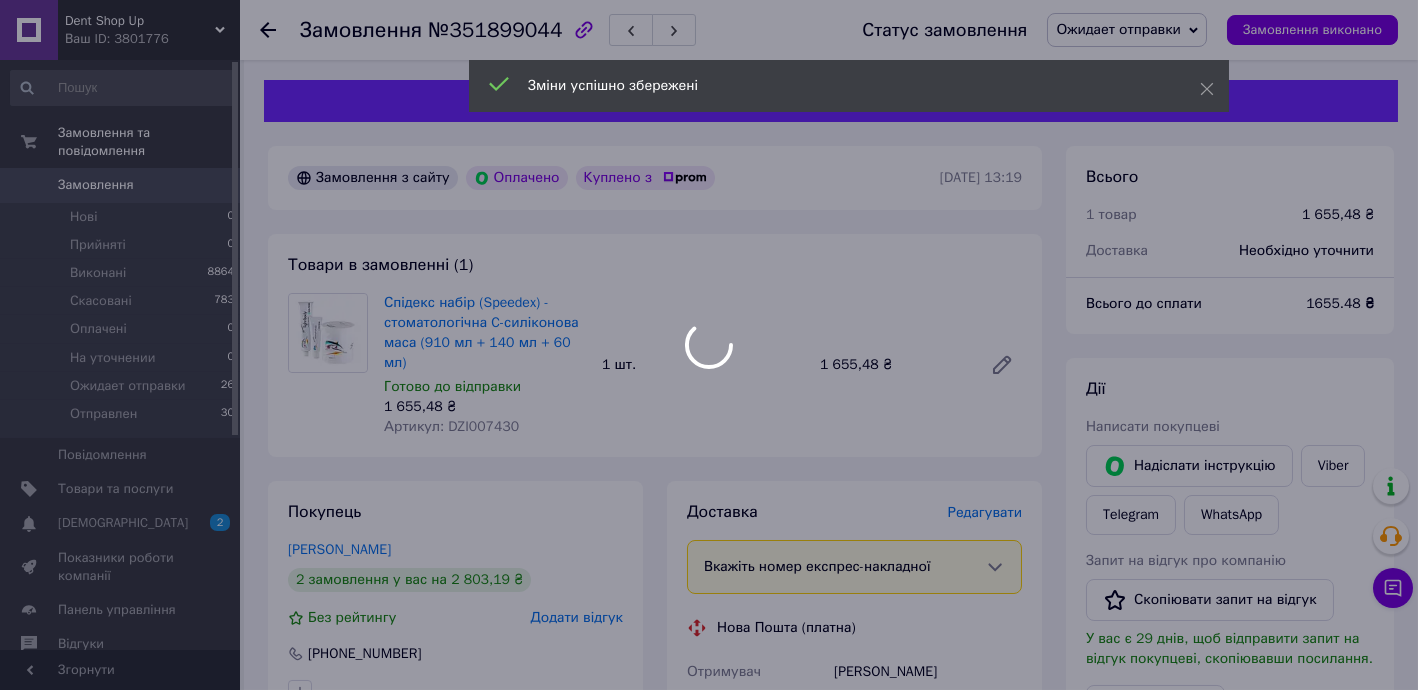 click at bounding box center (709, 345) 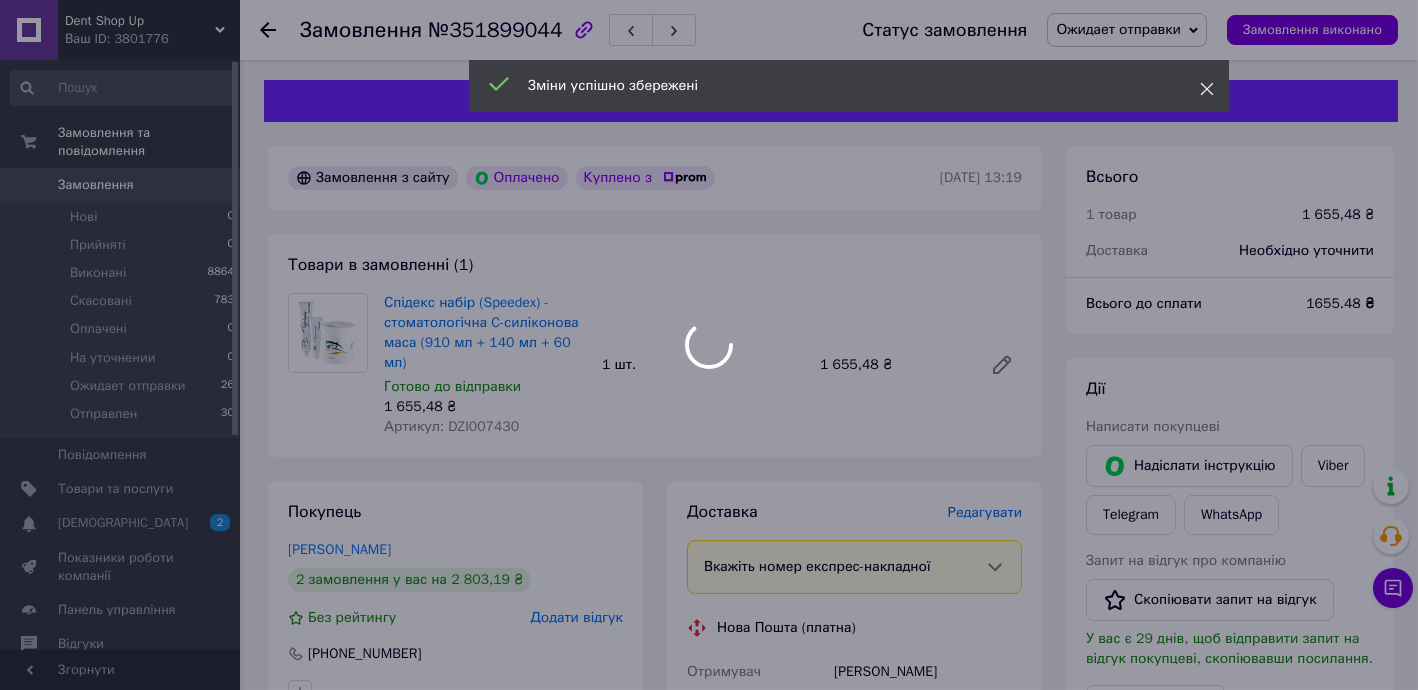 click 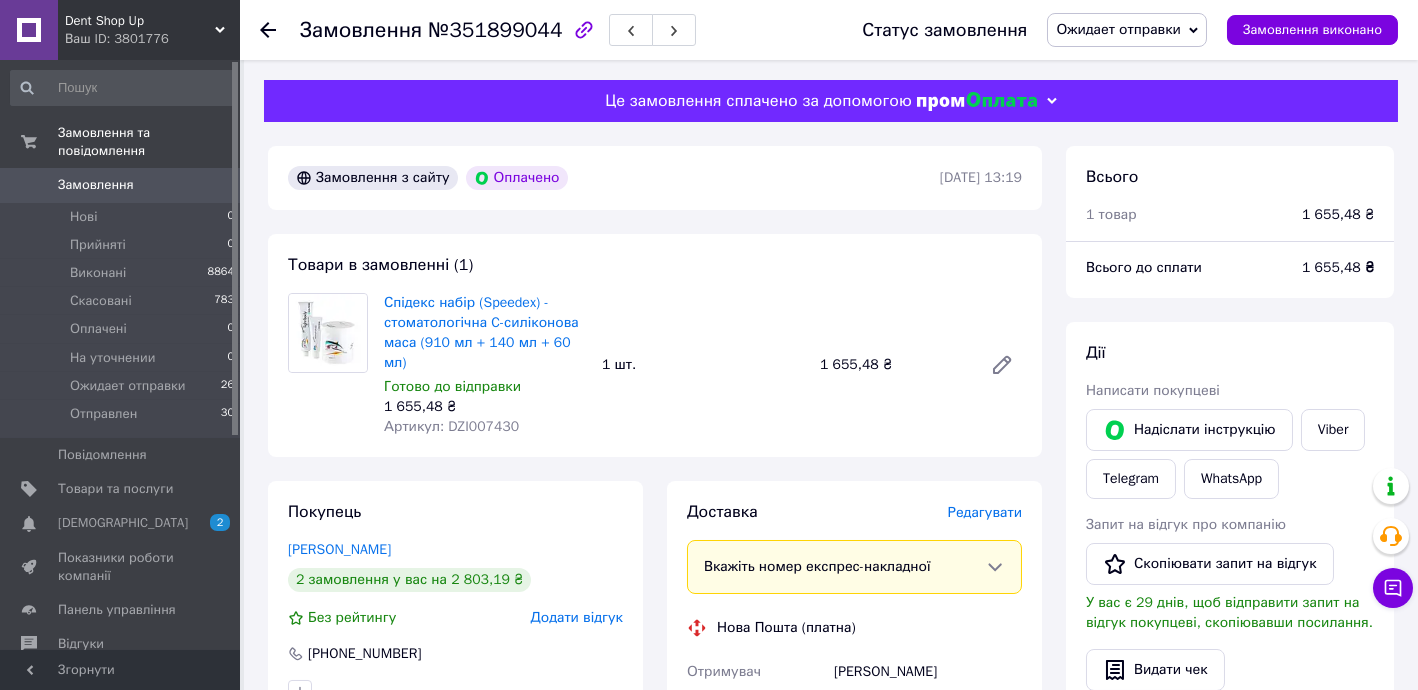 click on "Ожидает отправки" at bounding box center [1118, 29] 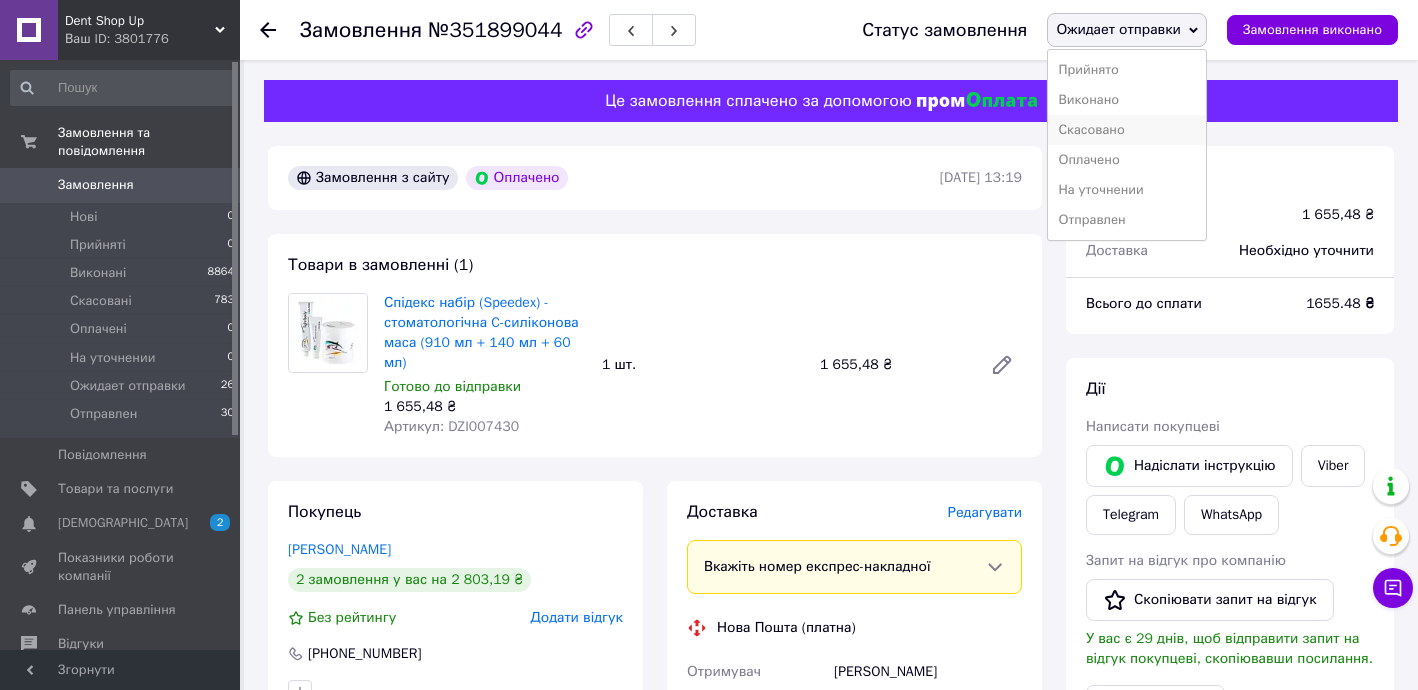 click on "Скасовано" at bounding box center [1127, 130] 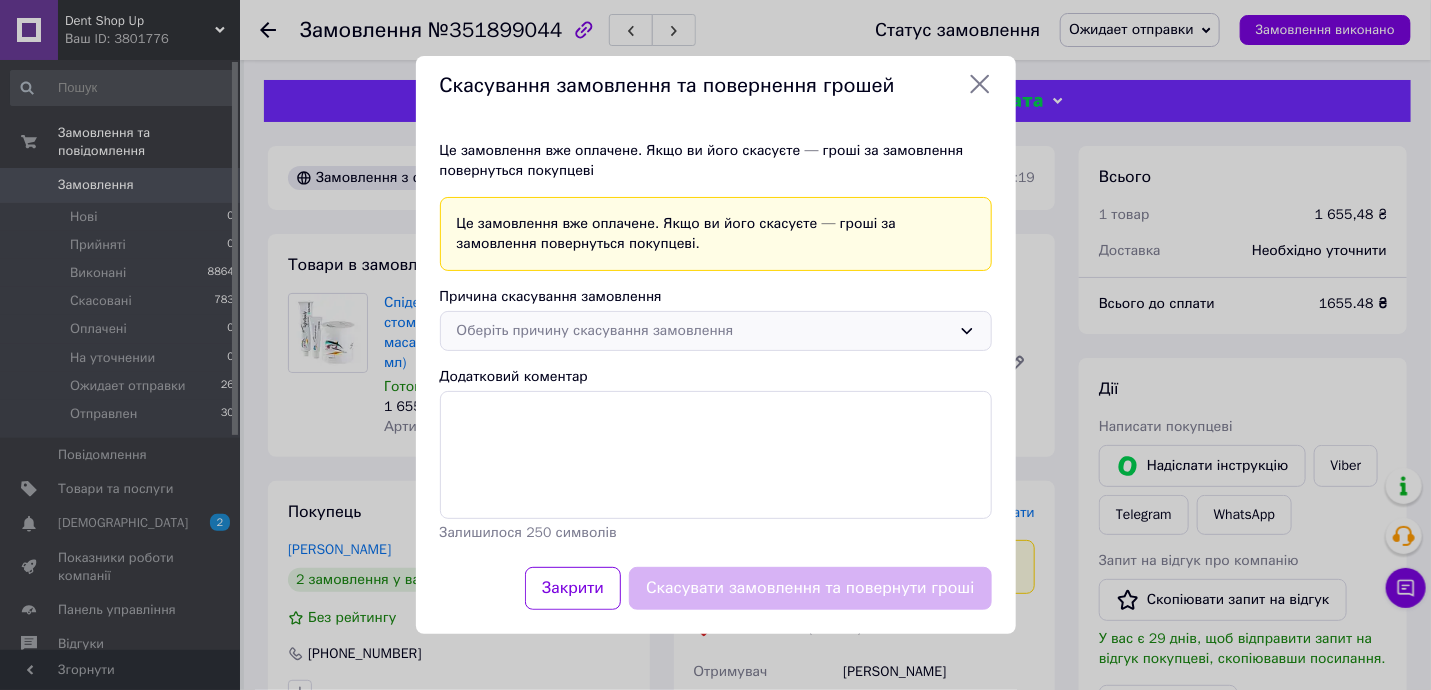 click on "Оберіть причину скасування замовлення" at bounding box center (704, 331) 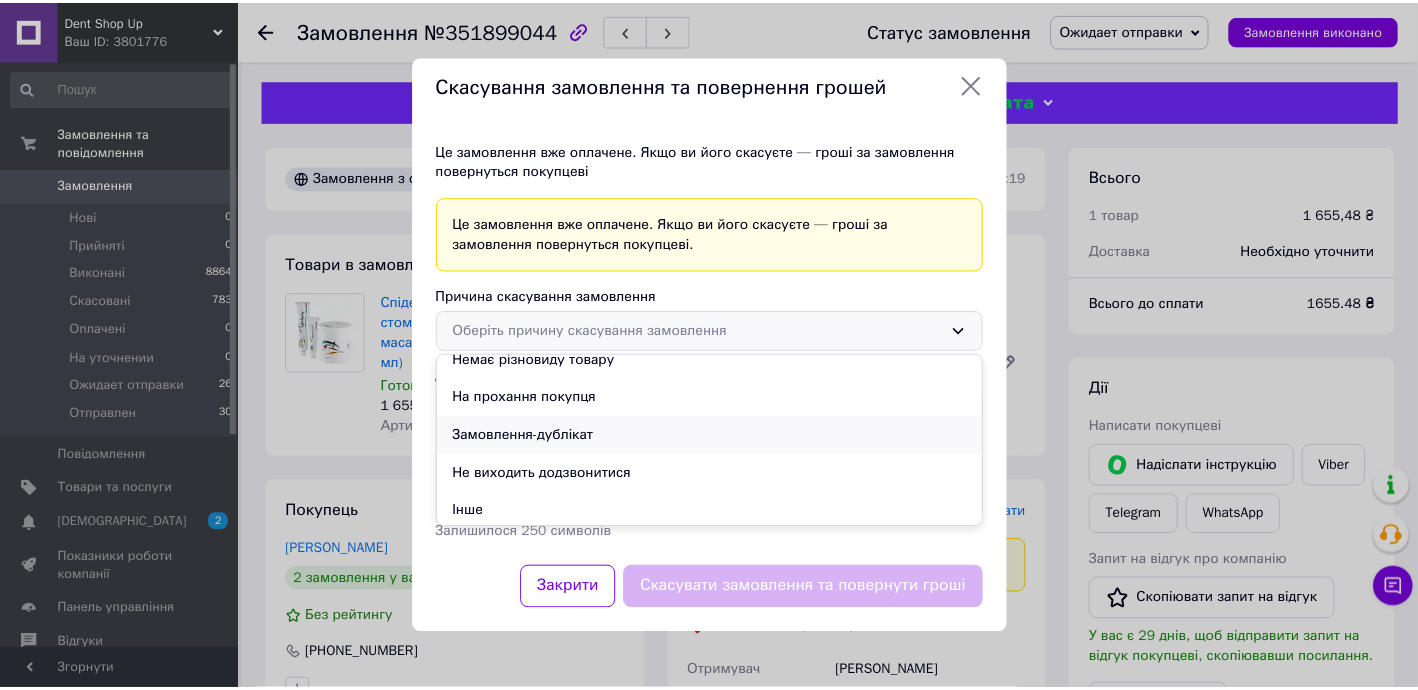 scroll, scrollTop: 55, scrollLeft: 0, axis: vertical 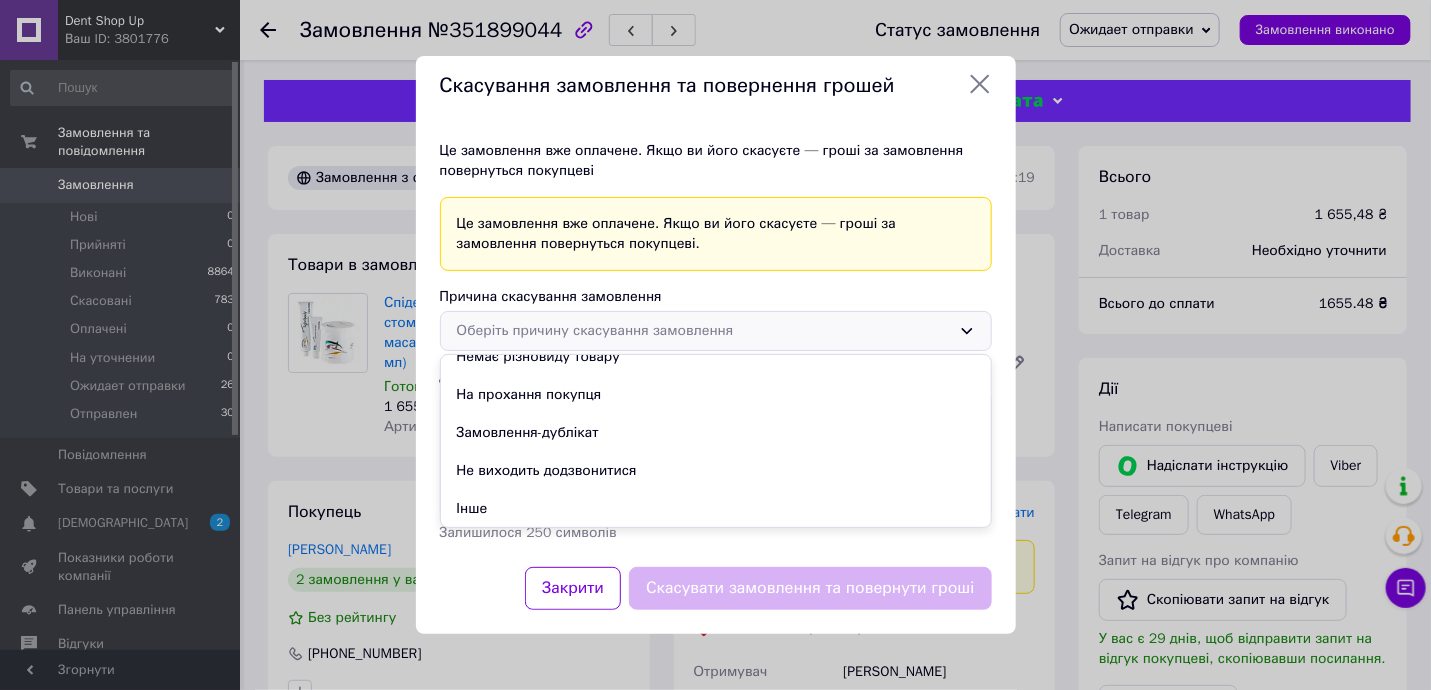 click on "Замовлення-дублікат" at bounding box center (716, 433) 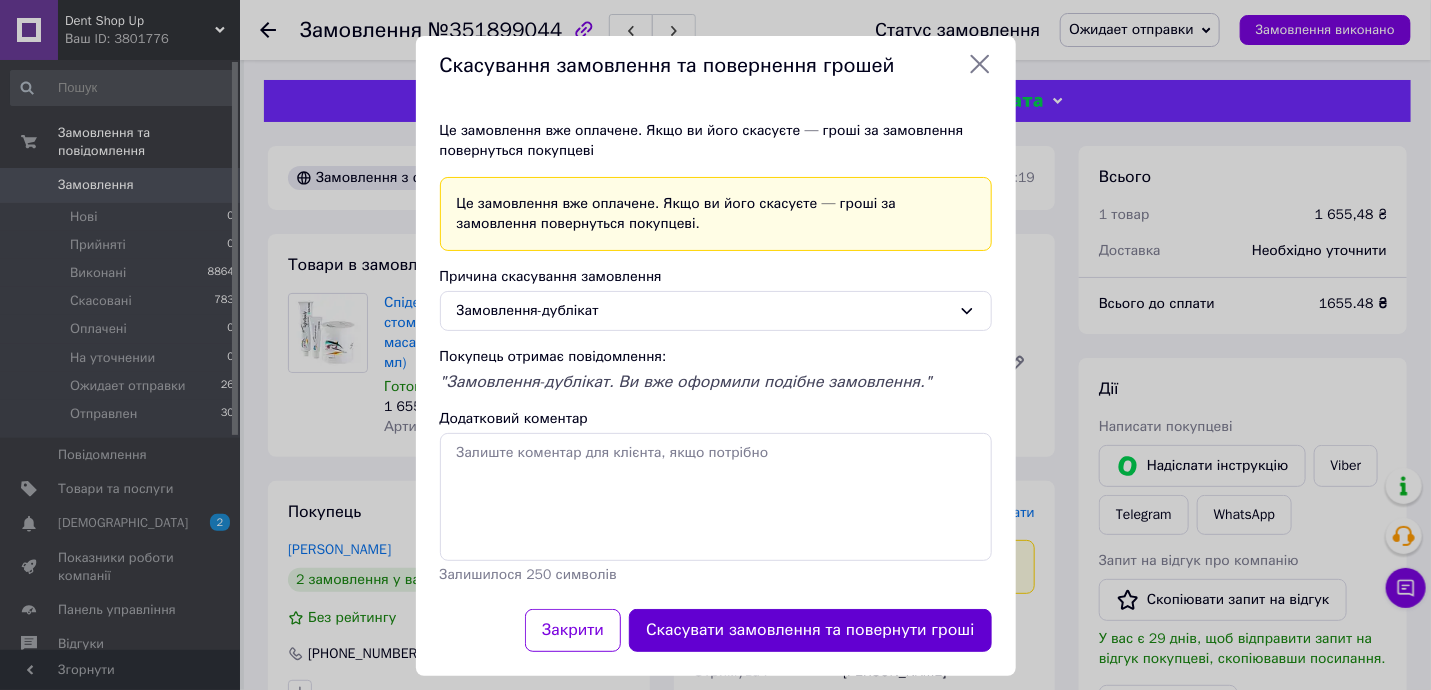 click on "Скасувати замовлення та повернути гроші" at bounding box center [810, 630] 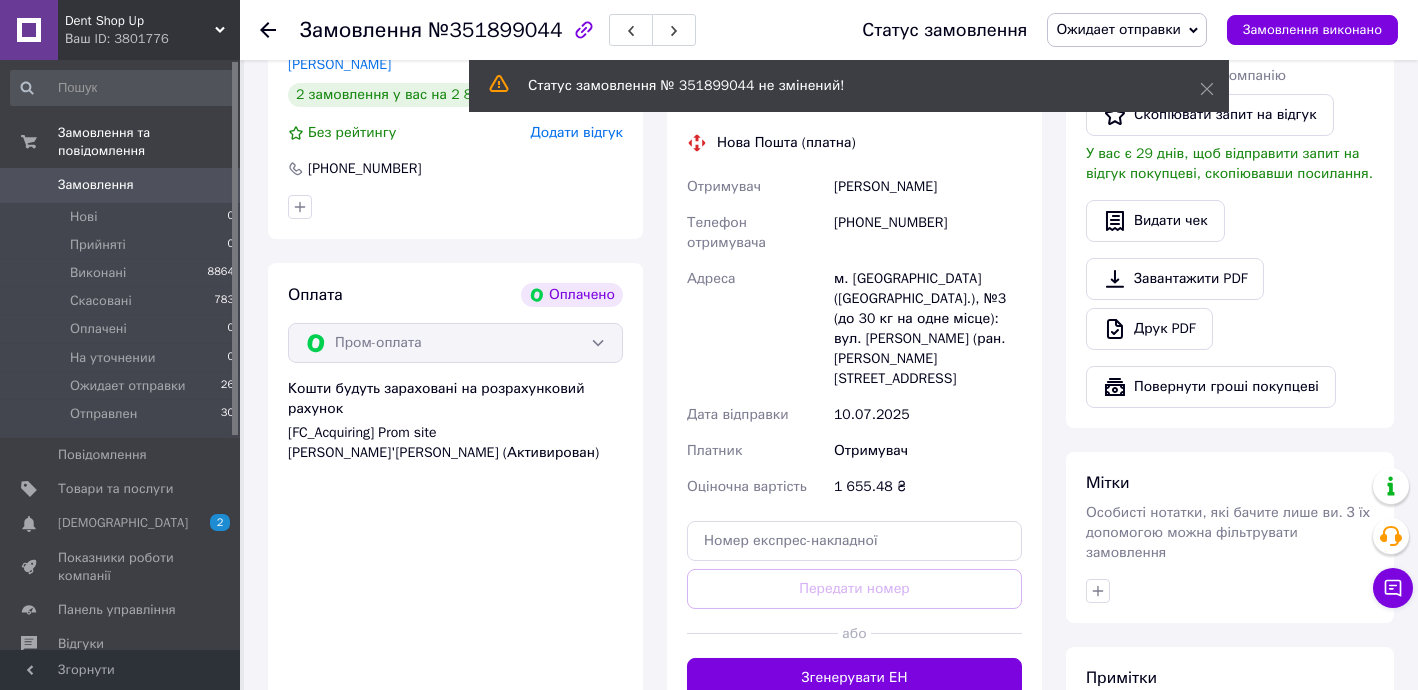 scroll, scrollTop: 0, scrollLeft: 0, axis: both 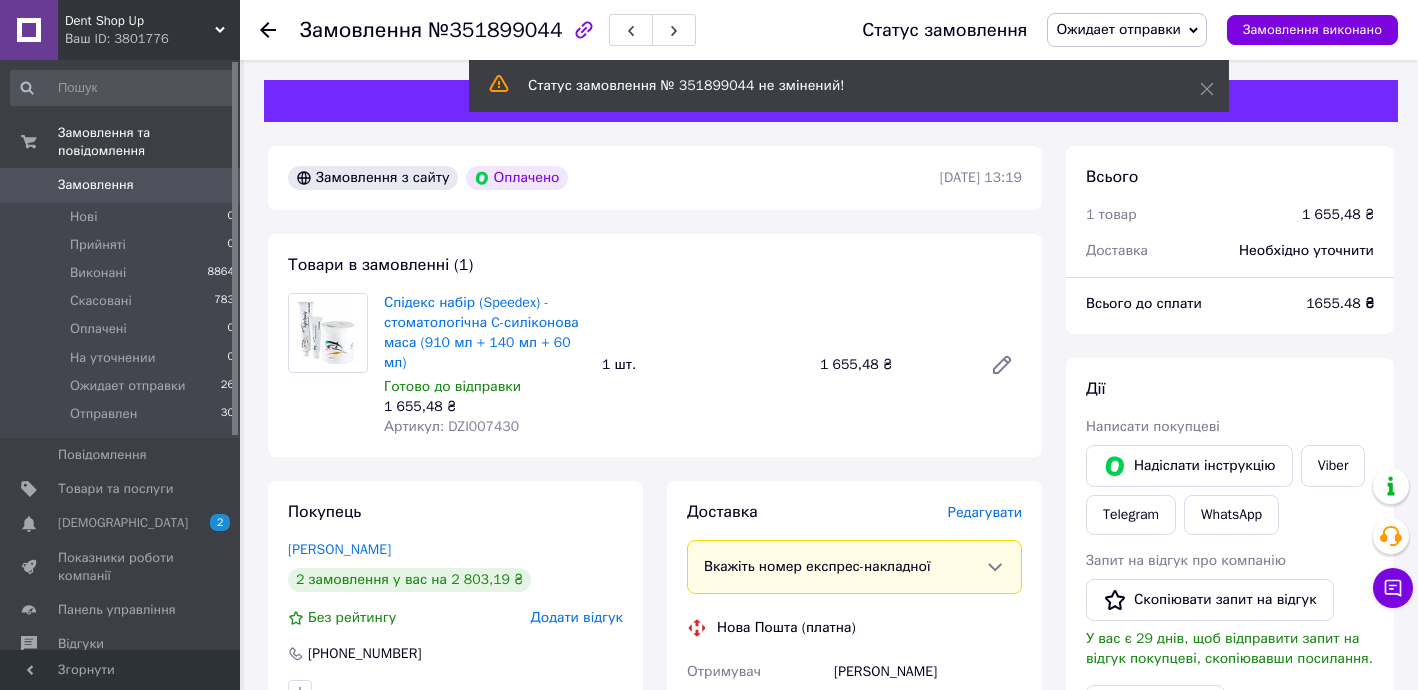 click on "Dent Shop Up" at bounding box center [140, 21] 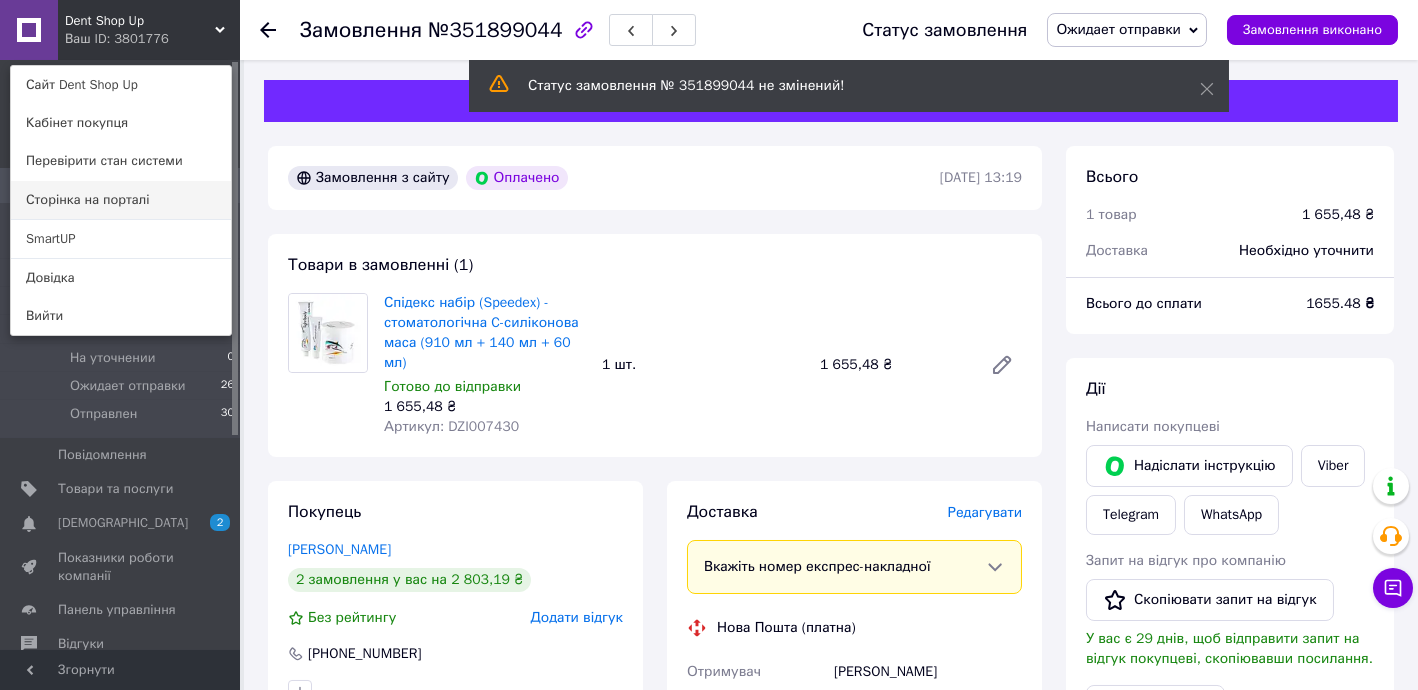 click on "Сторінка на порталі" at bounding box center [121, 200] 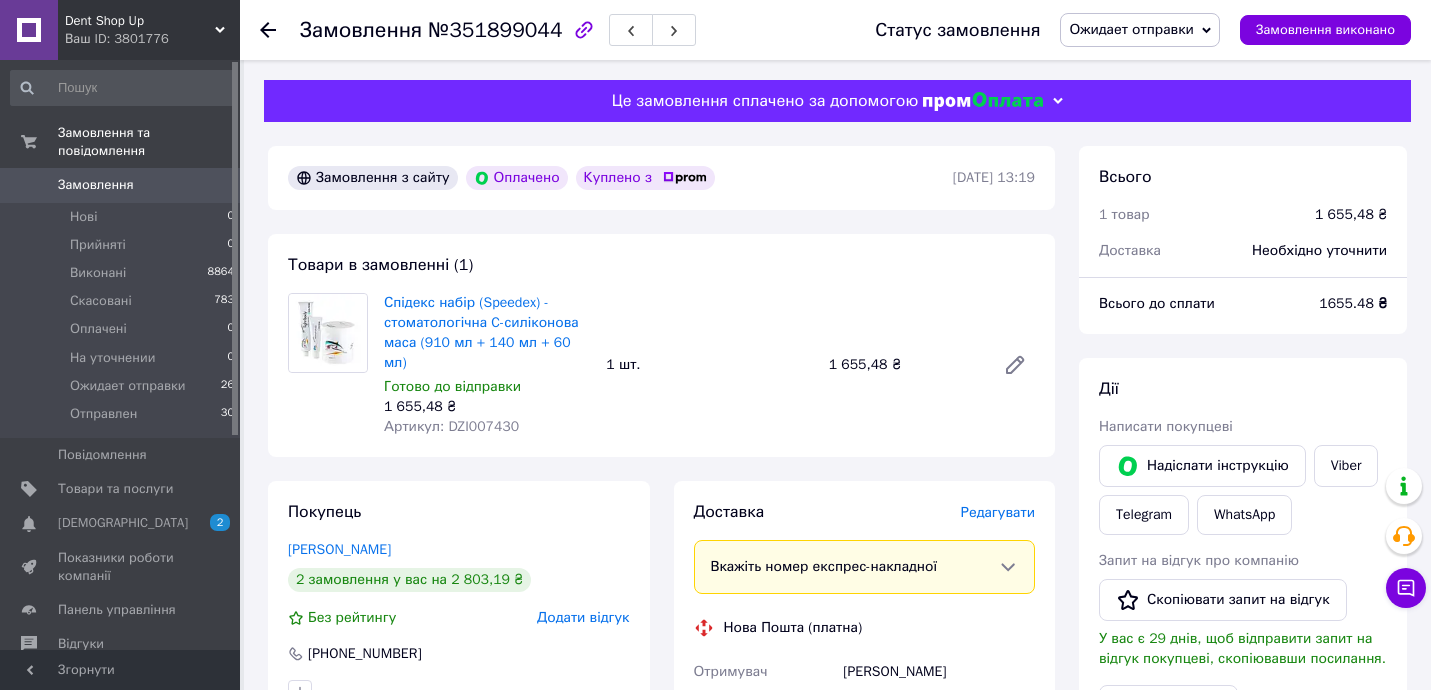 scroll, scrollTop: 0, scrollLeft: 0, axis: both 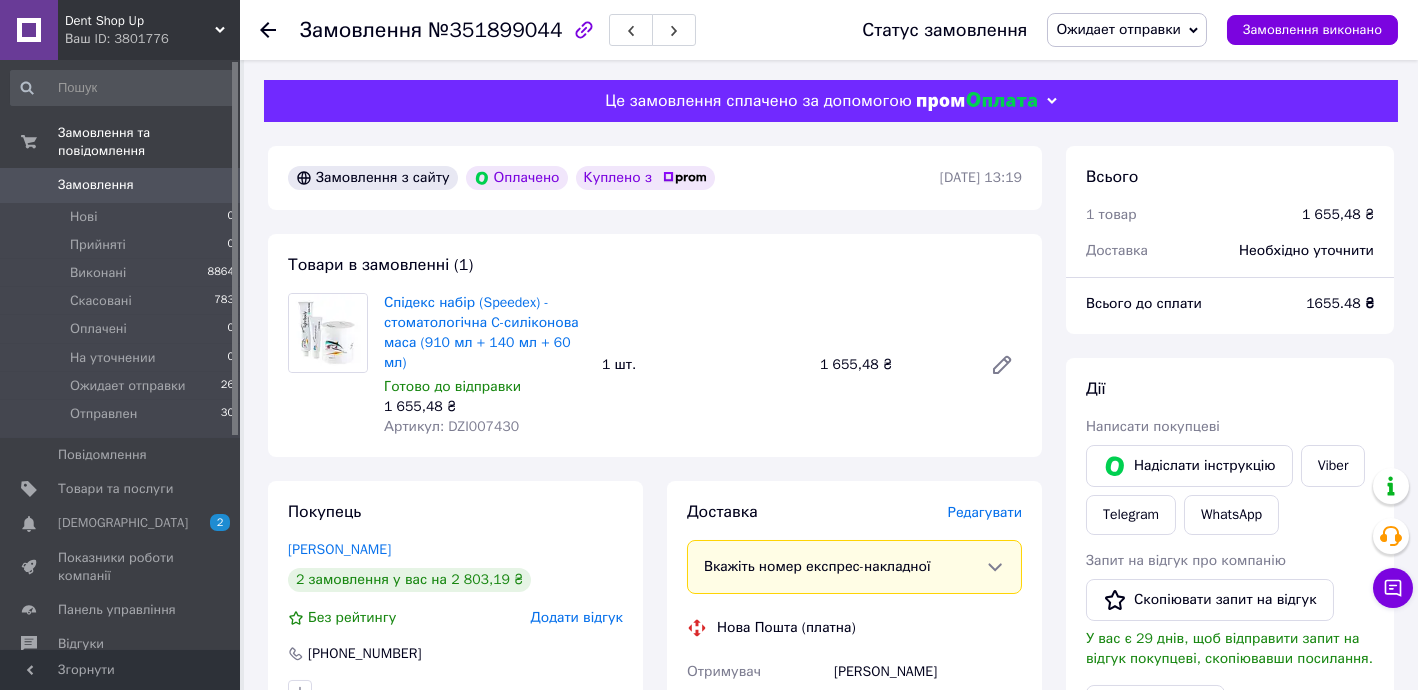 click on "Ожидает отправки" at bounding box center [1118, 29] 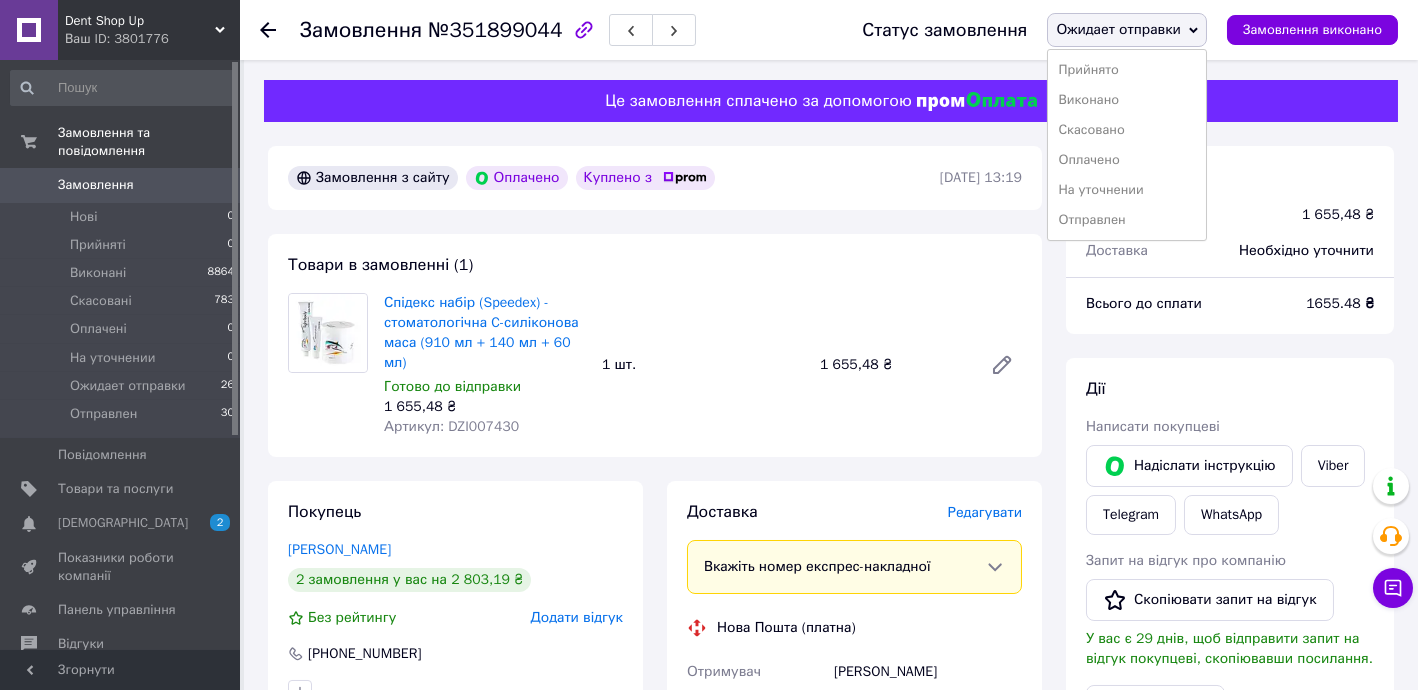 click on "Скасовано" at bounding box center [1127, 130] 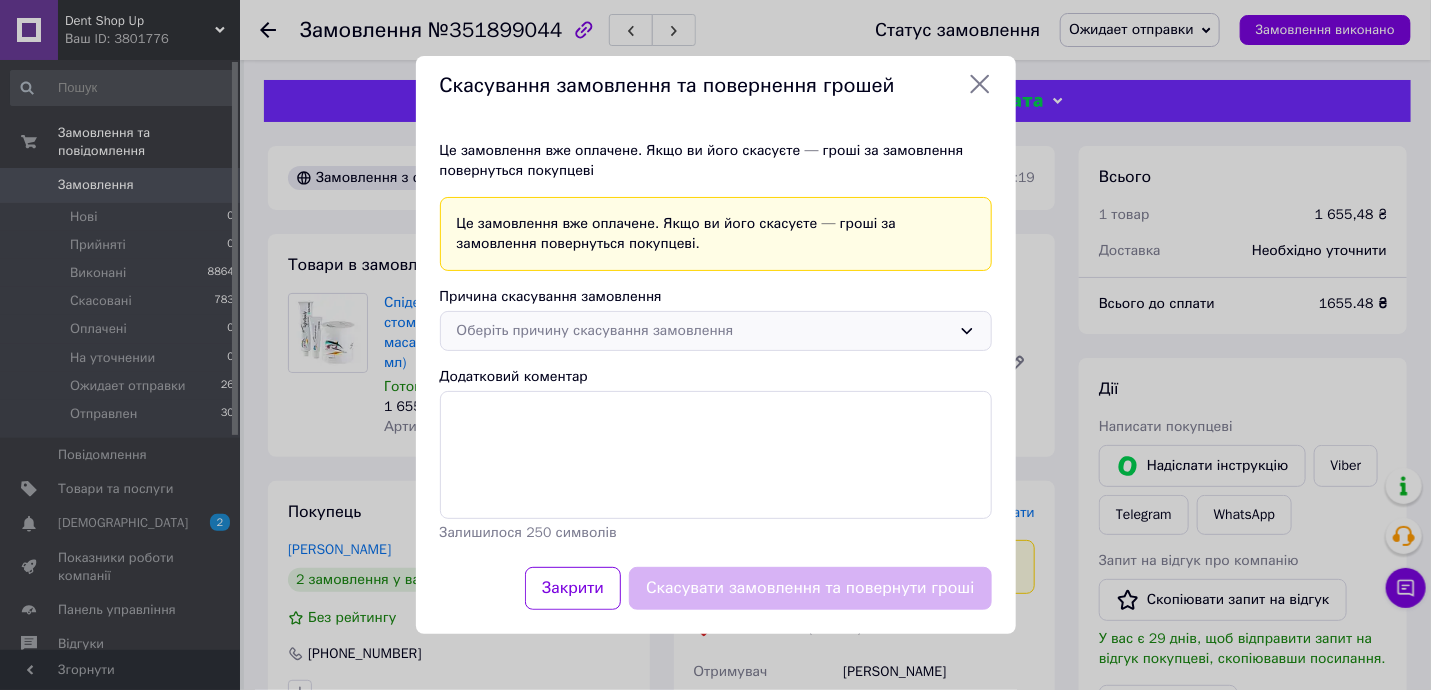 click on "Оберіть причину скасування замовлення" at bounding box center [704, 331] 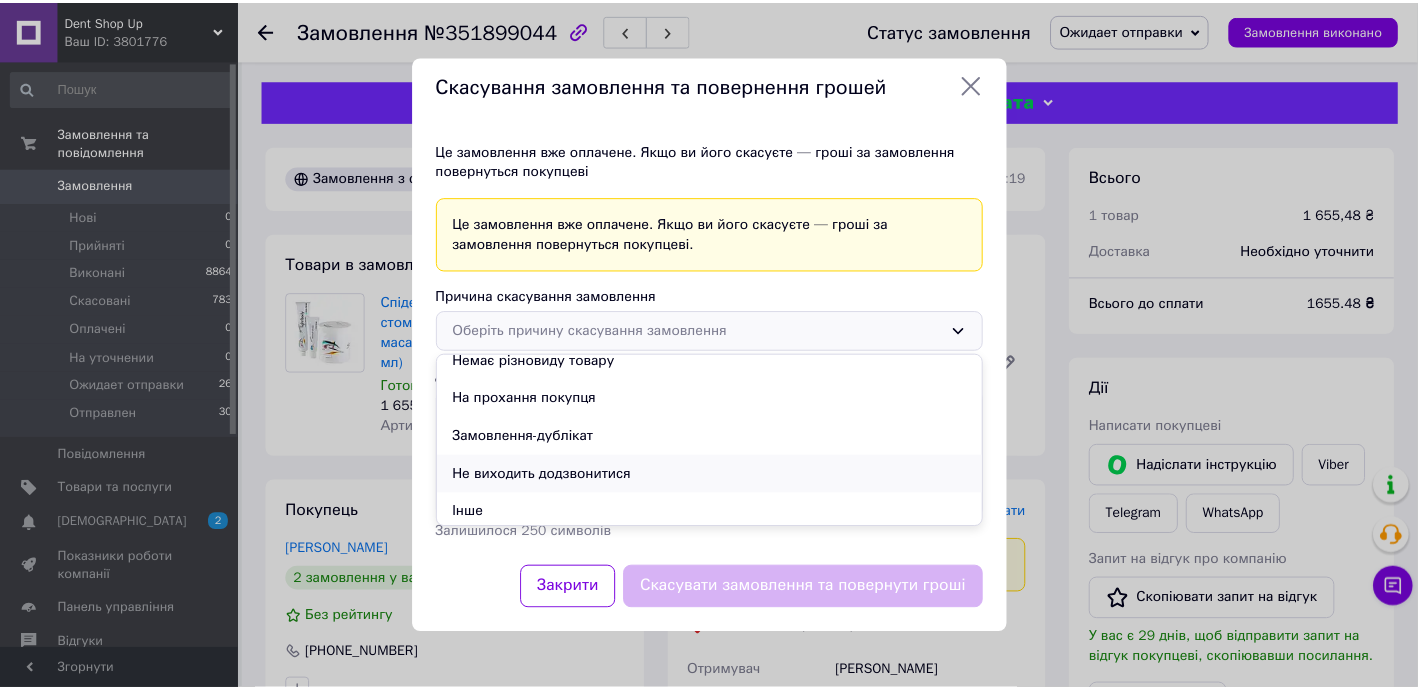 scroll, scrollTop: 55, scrollLeft: 0, axis: vertical 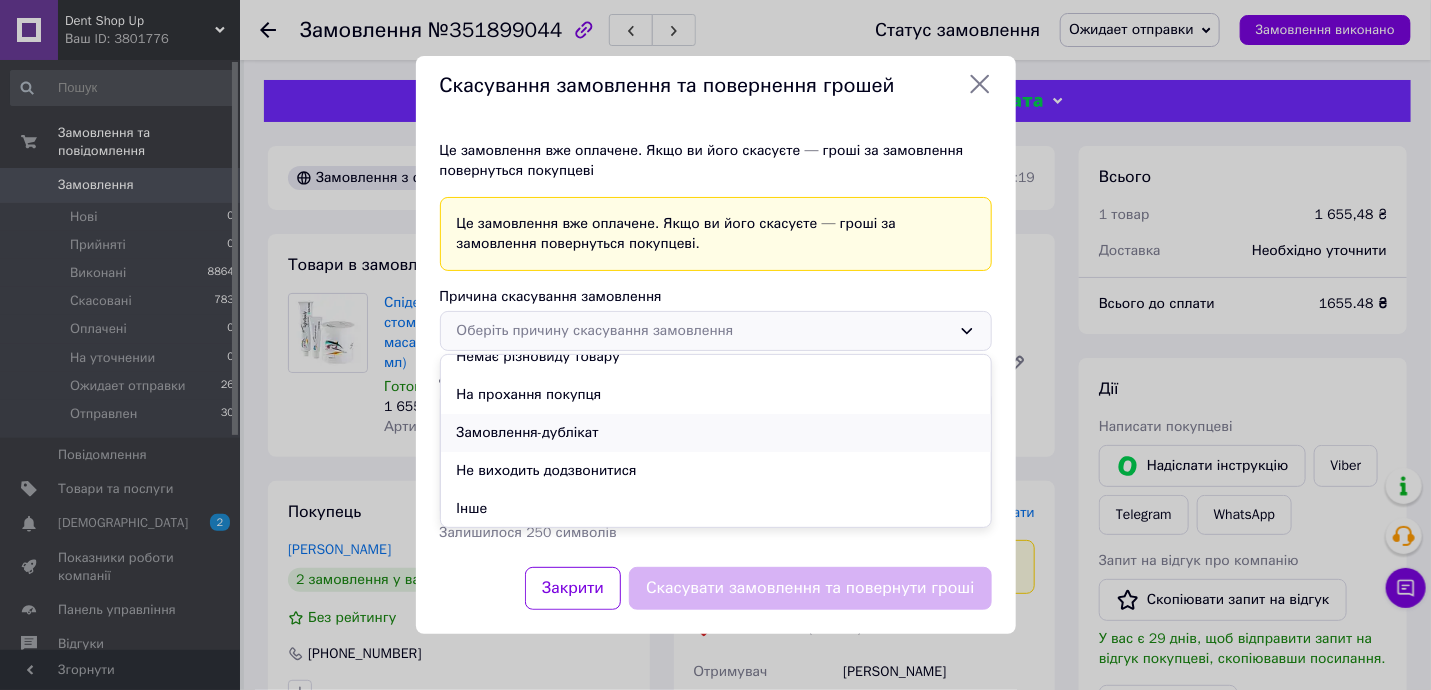 click on "Замовлення-дублікат" at bounding box center [716, 433] 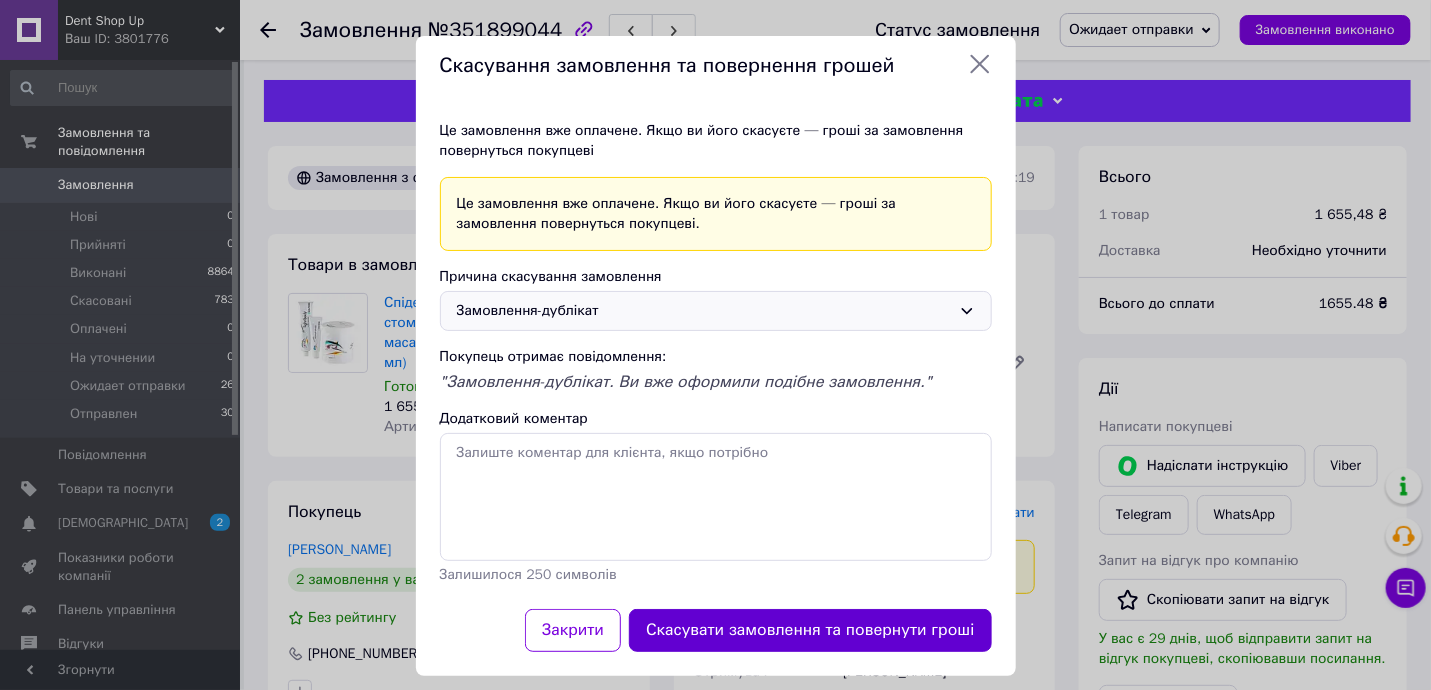 click on "Скасувати замовлення та повернути гроші" at bounding box center [810, 630] 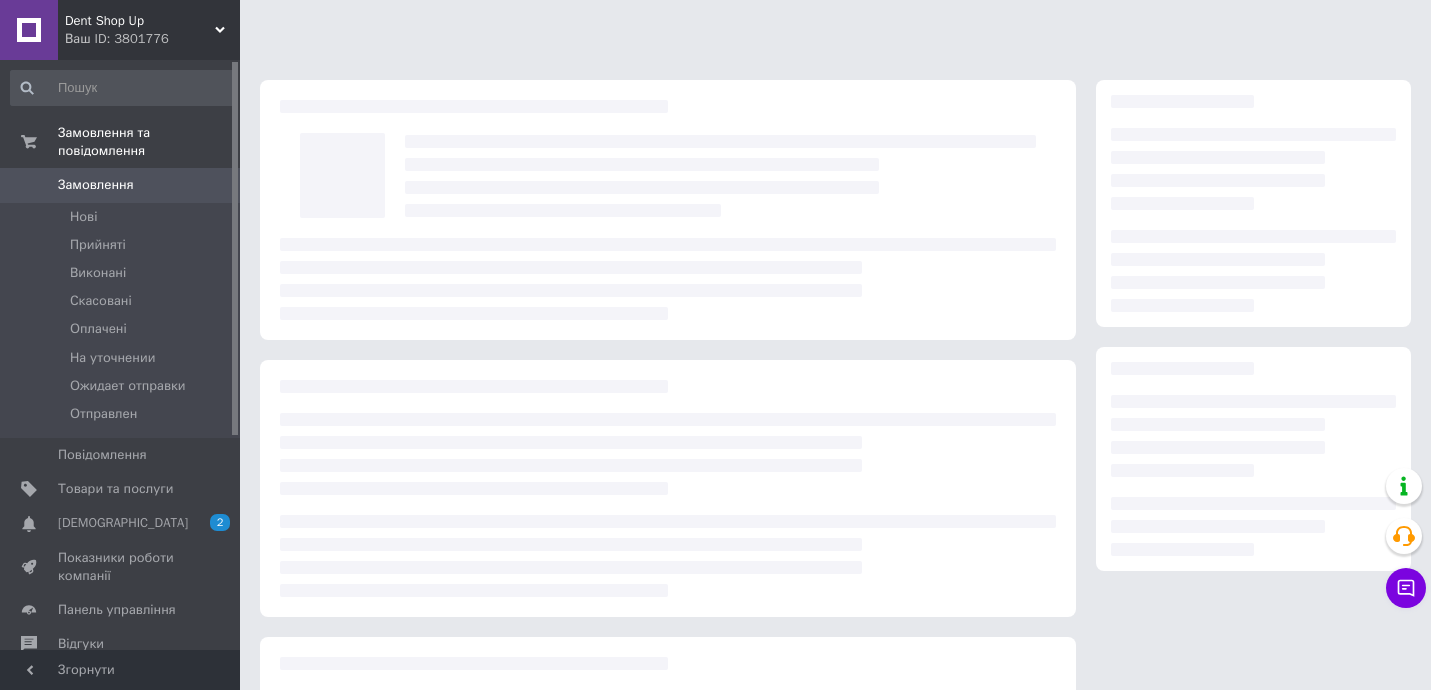 scroll, scrollTop: 0, scrollLeft: 0, axis: both 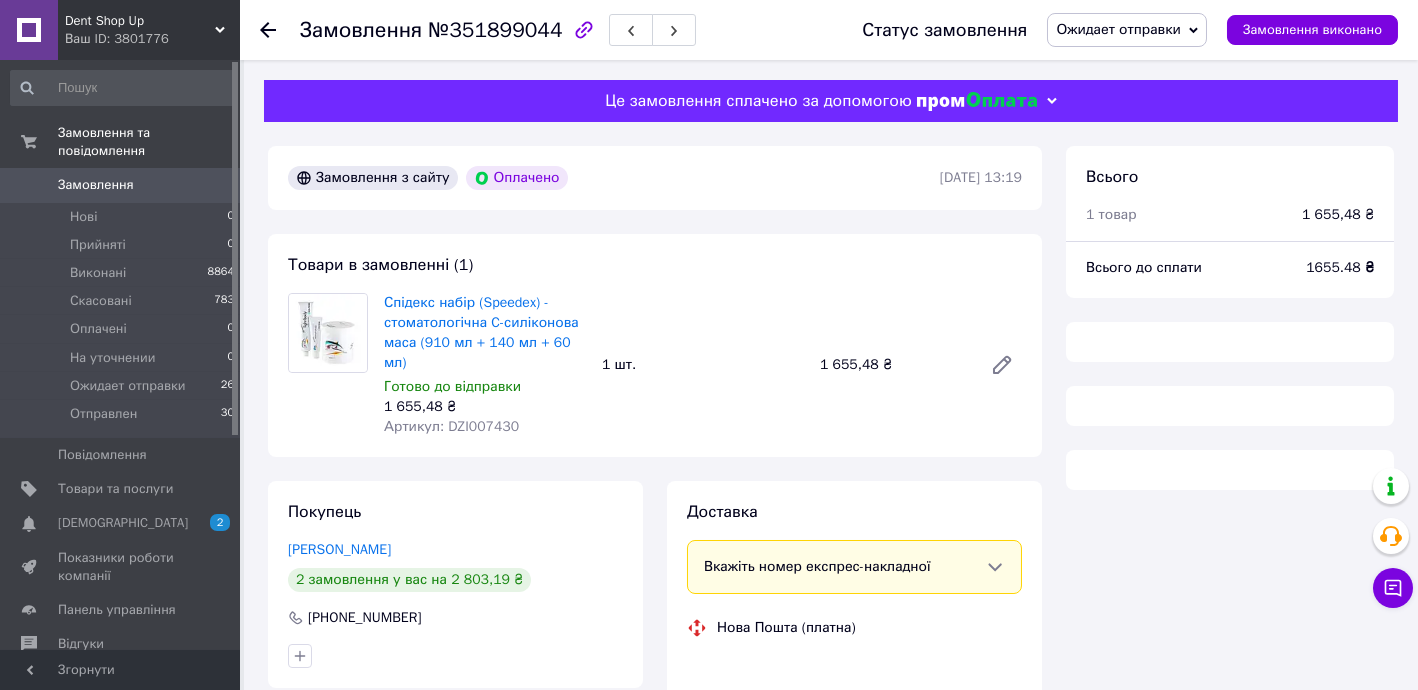 click on "Ожидает отправки" at bounding box center [1118, 29] 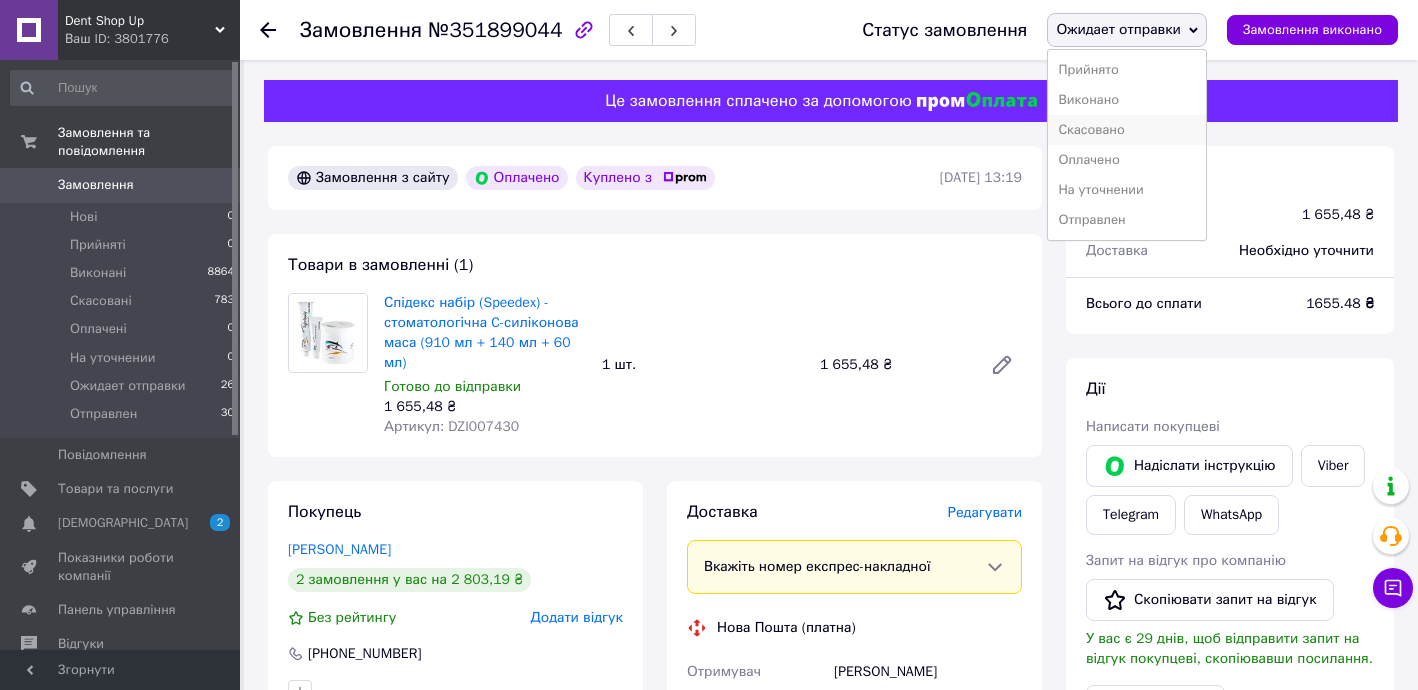 click on "Скасовано" at bounding box center (1127, 130) 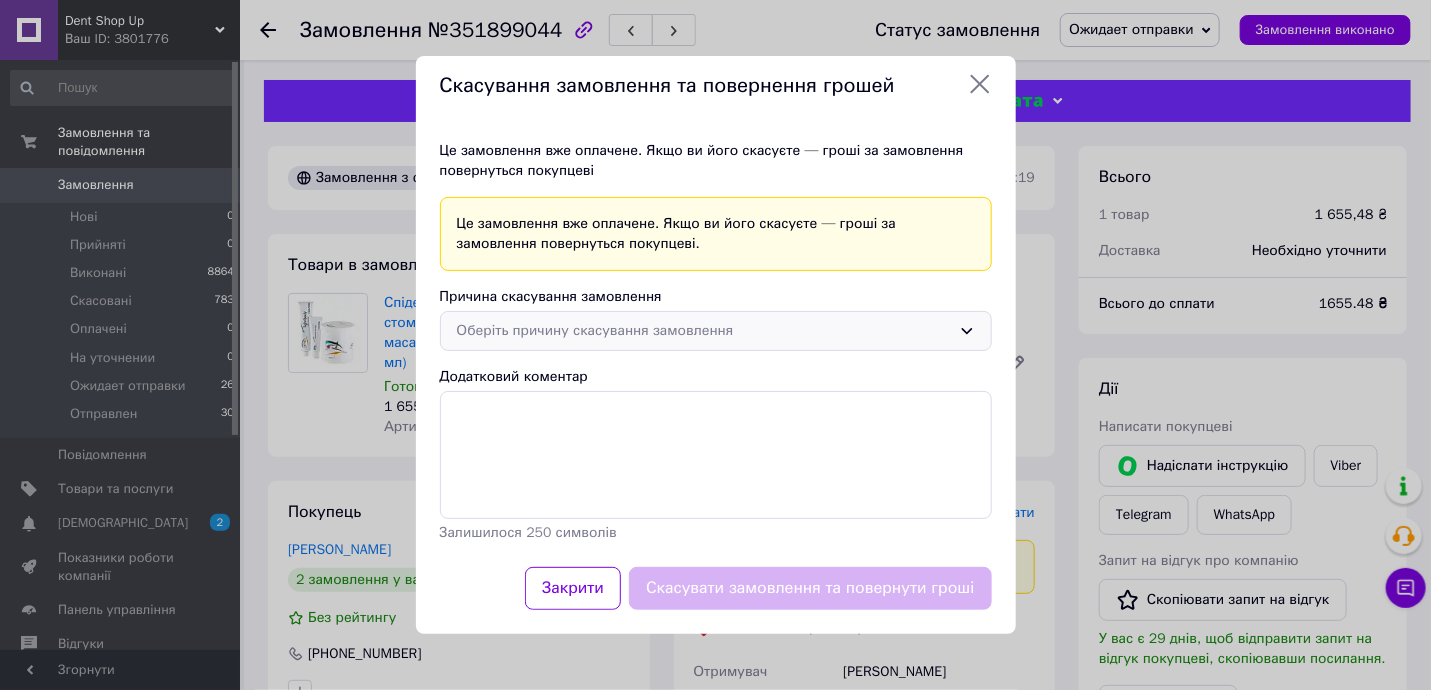 click on "Оберіть причину скасування замовлення" at bounding box center [704, 331] 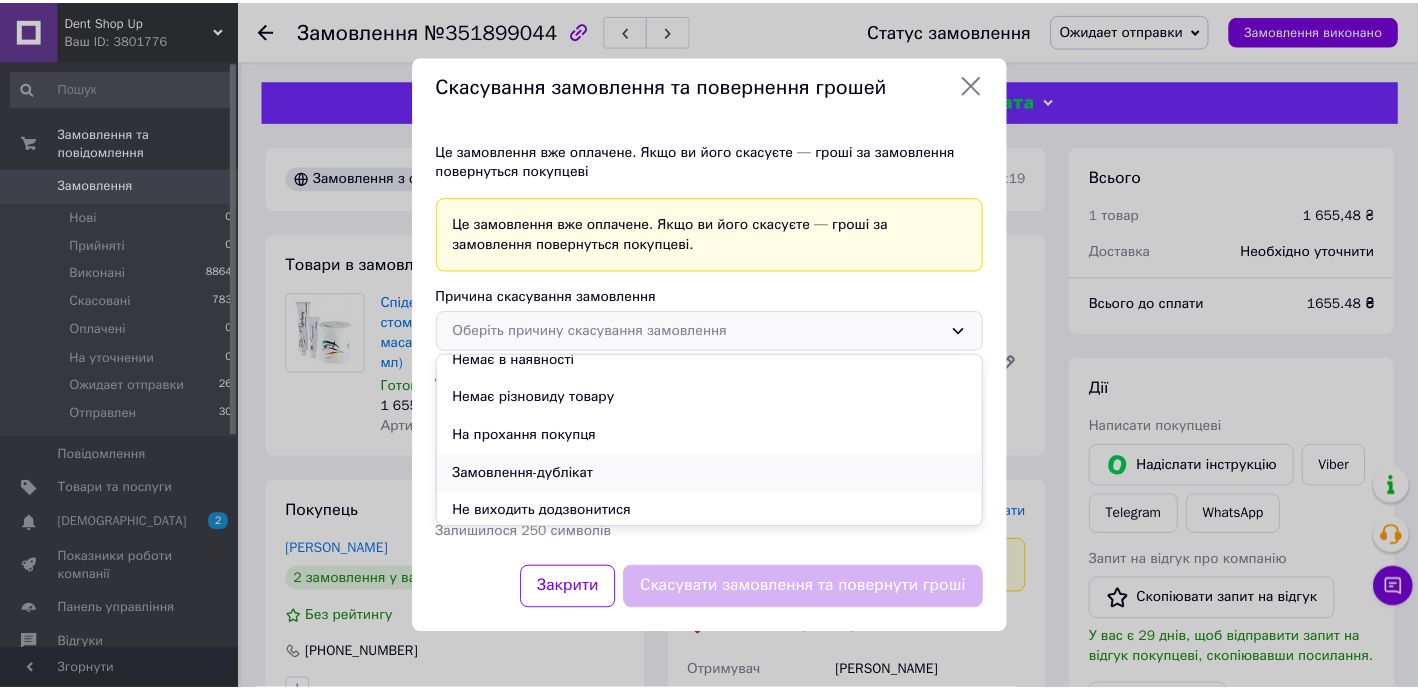 scroll, scrollTop: 55, scrollLeft: 0, axis: vertical 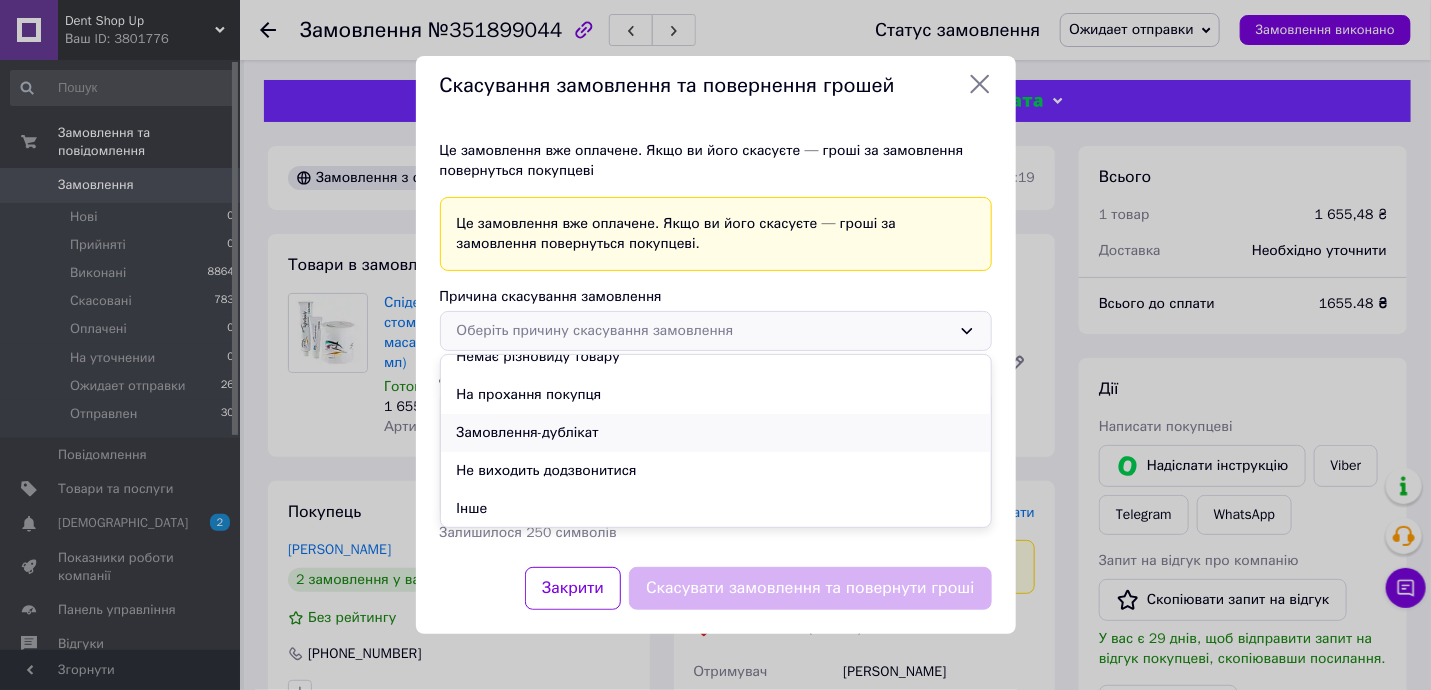 click on "Замовлення-дублікат" at bounding box center [716, 433] 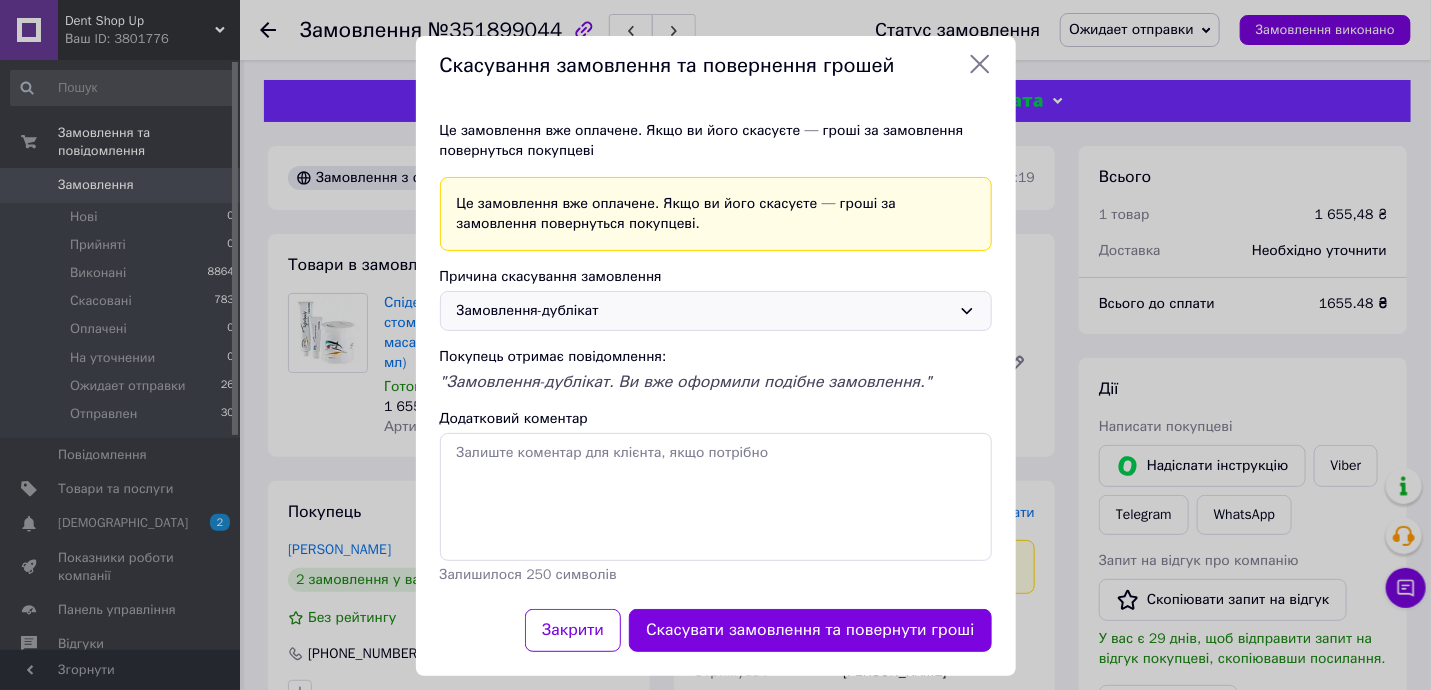 click on "Скасувати замовлення та повернути гроші" at bounding box center [810, 630] 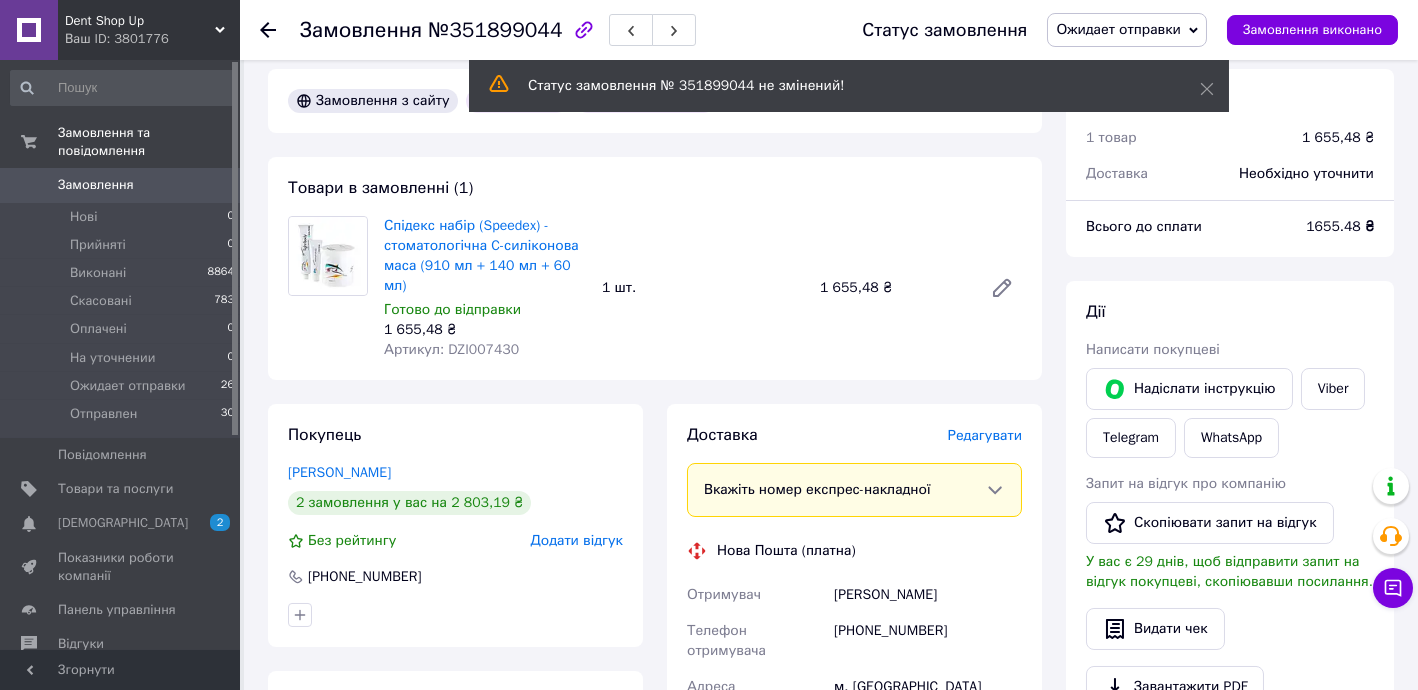 scroll, scrollTop: 0, scrollLeft: 0, axis: both 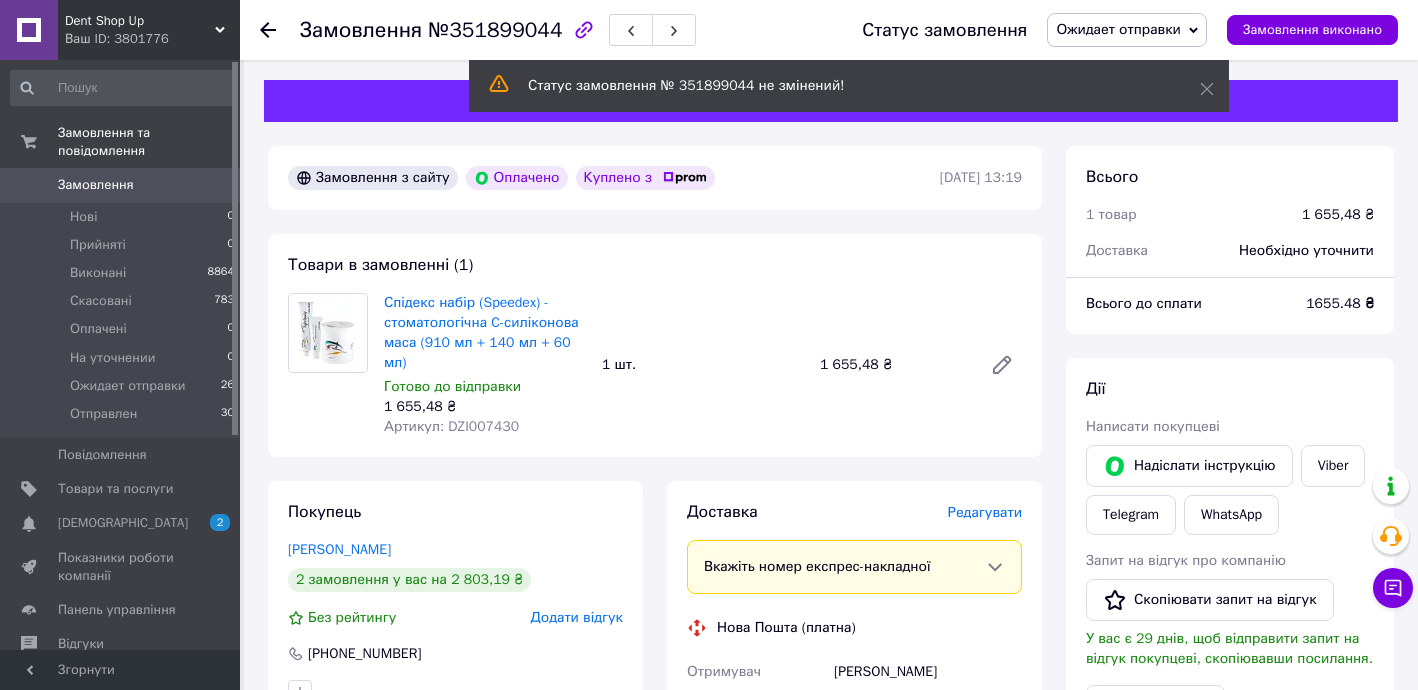 click on "Ожидает отправки" at bounding box center [1127, 30] 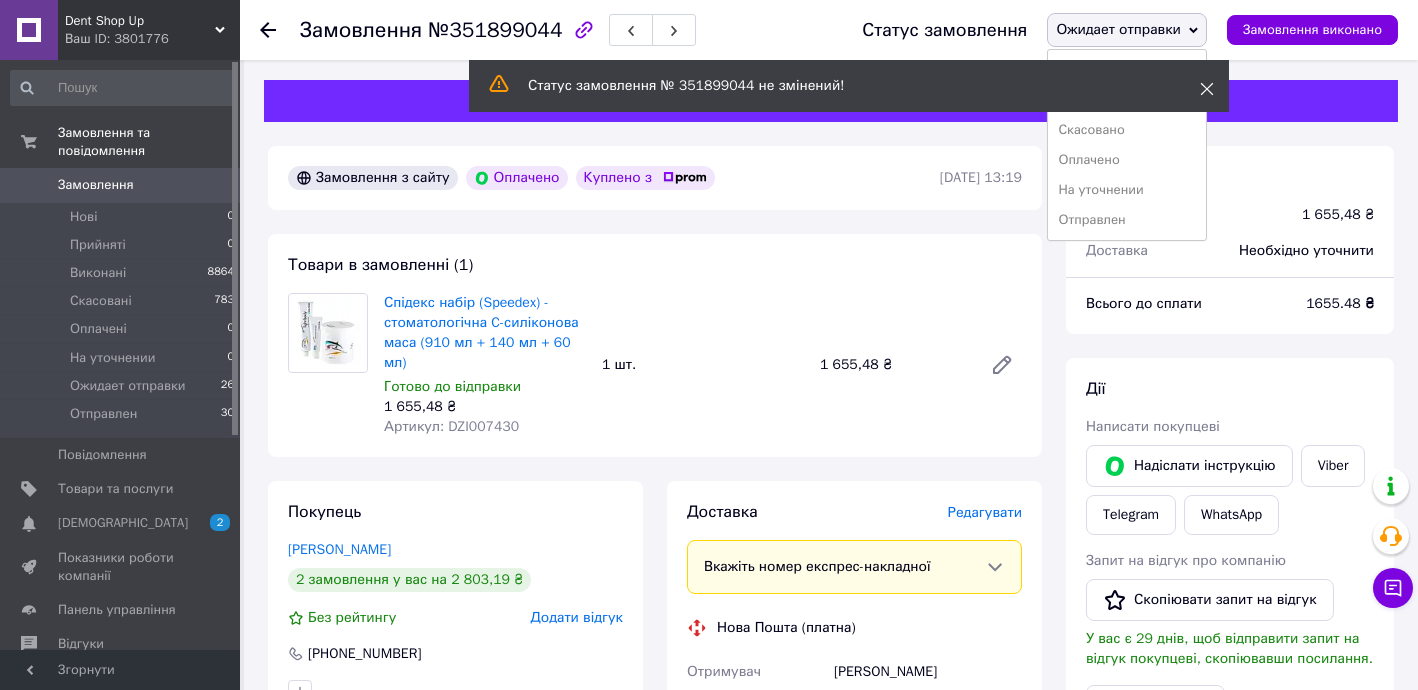 click 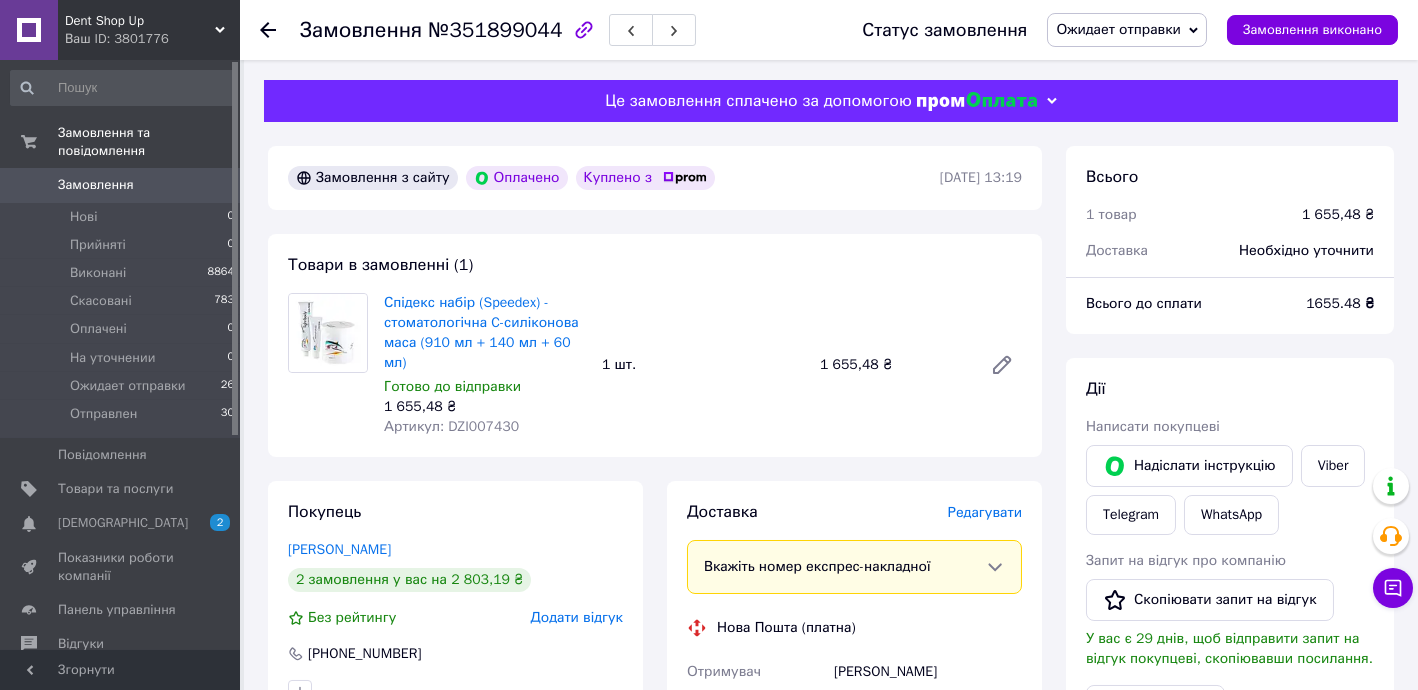 click on "Ожидает отправки" at bounding box center (1118, 29) 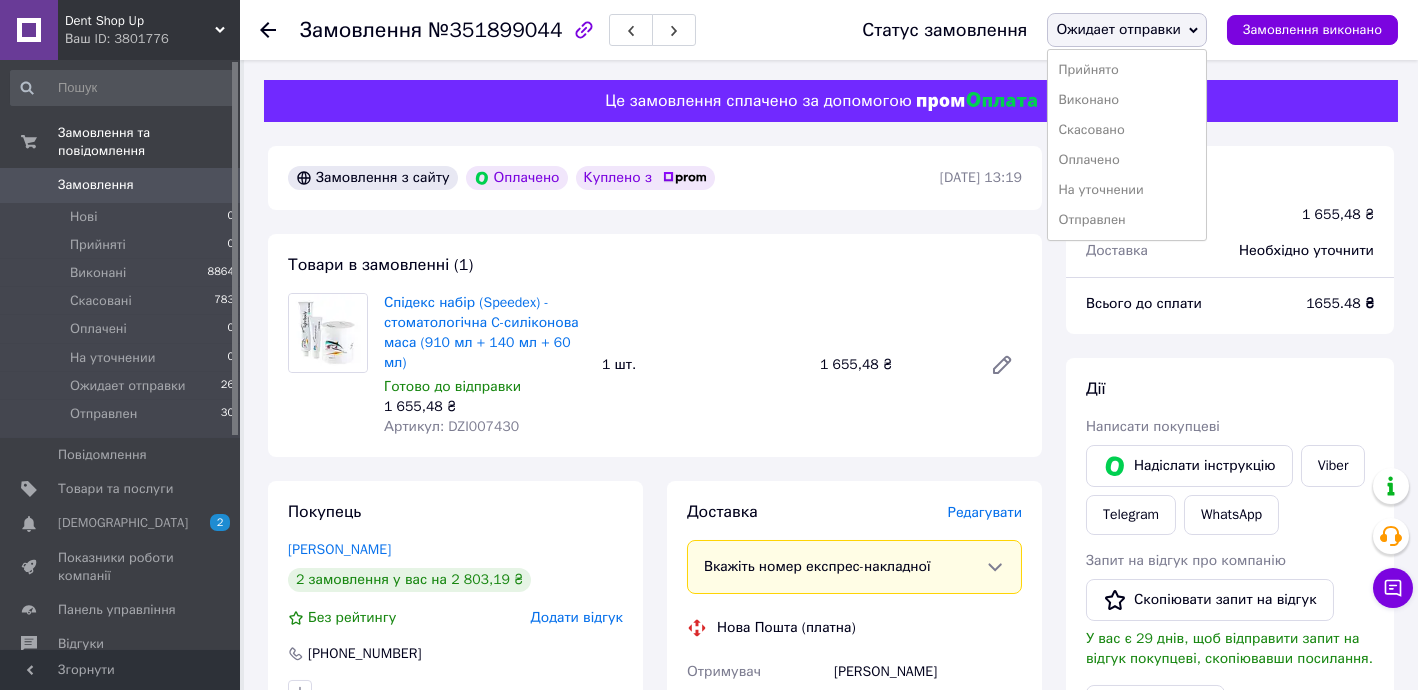 click on "На уточнении" at bounding box center [1127, 190] 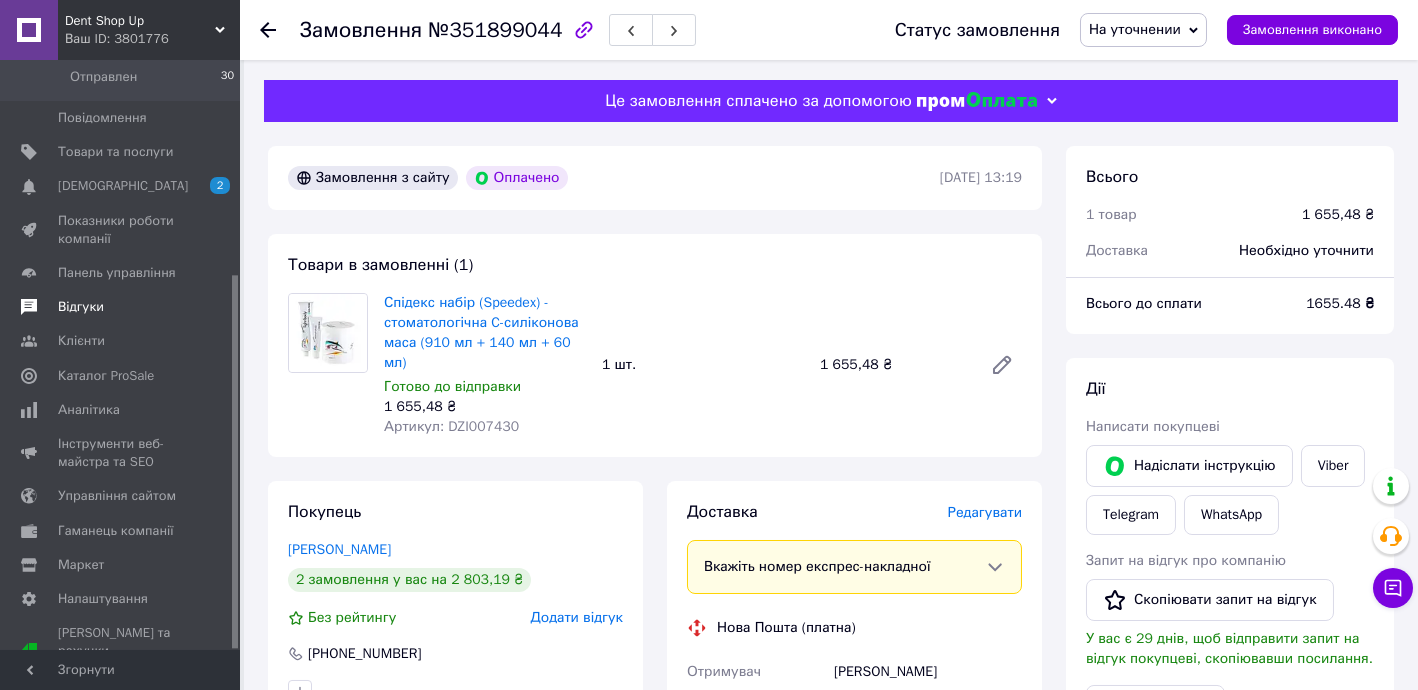 click on "Відгуки" at bounding box center [121, 307] 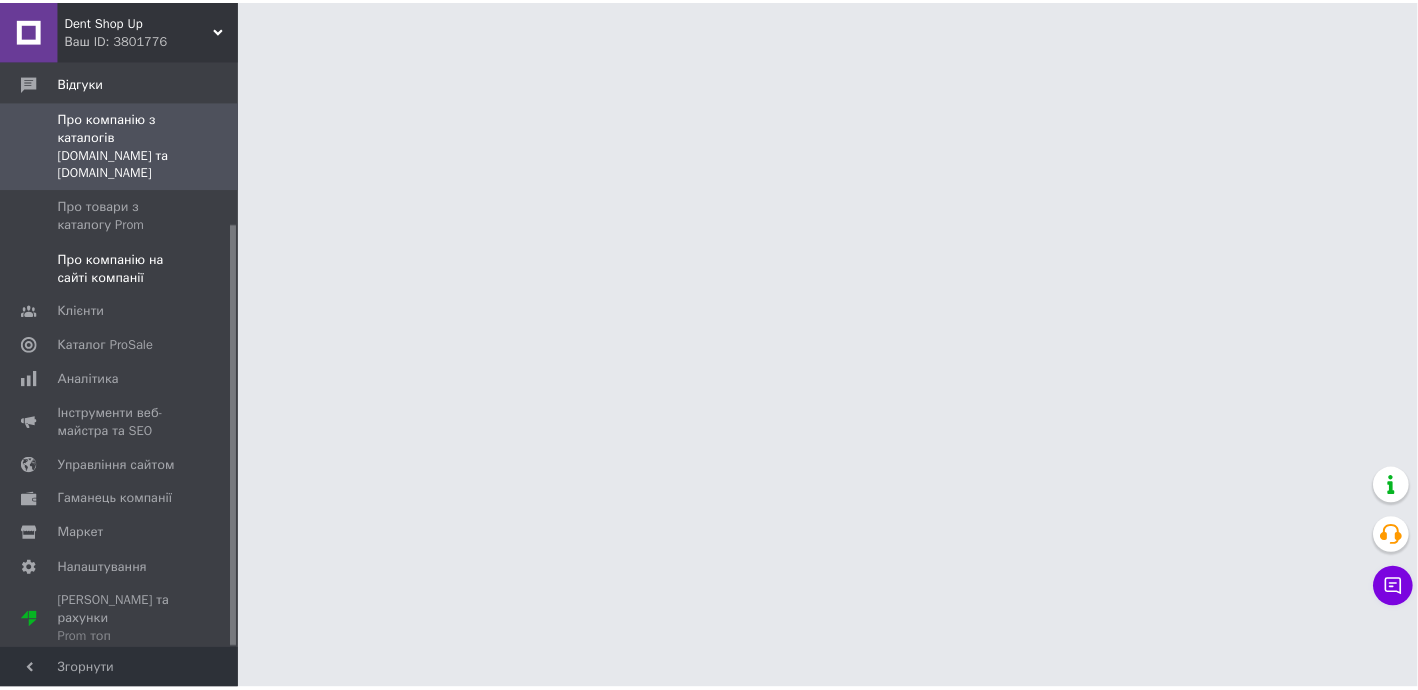 scroll, scrollTop: 227, scrollLeft: 0, axis: vertical 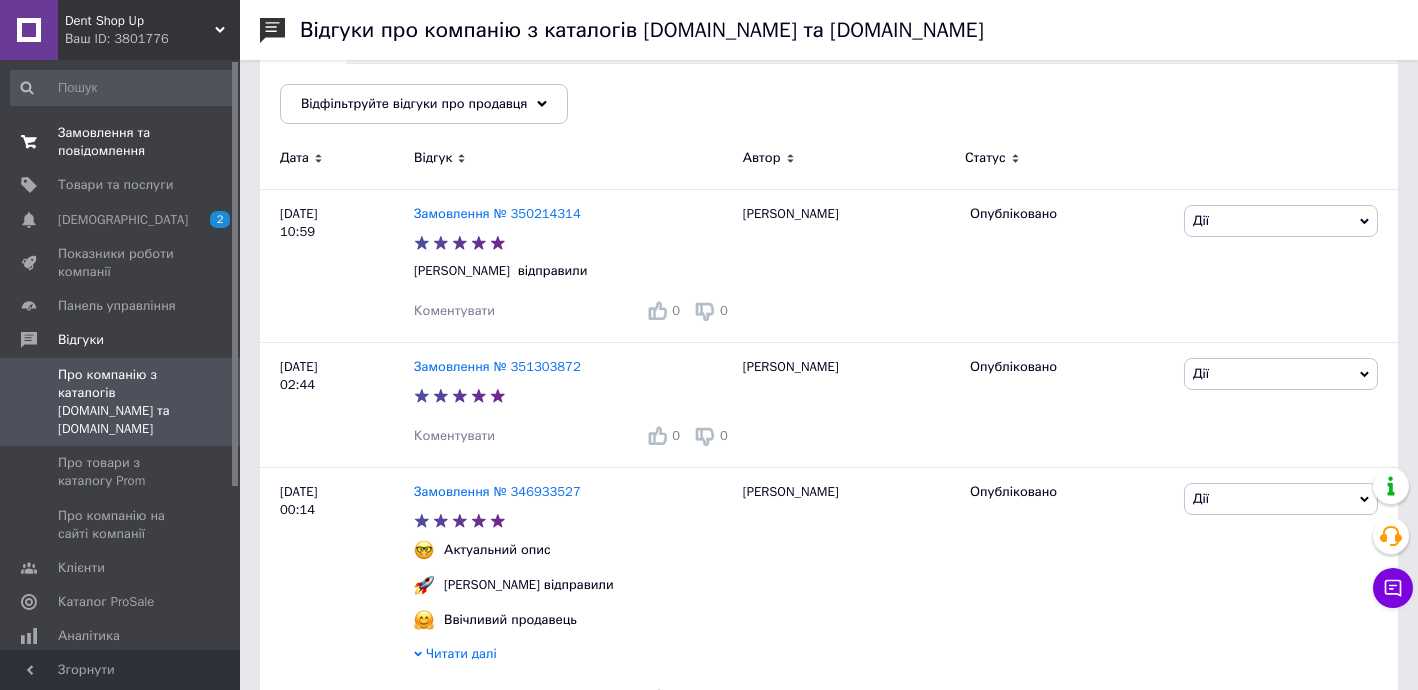 click on "0 0" at bounding box center [212, 142] 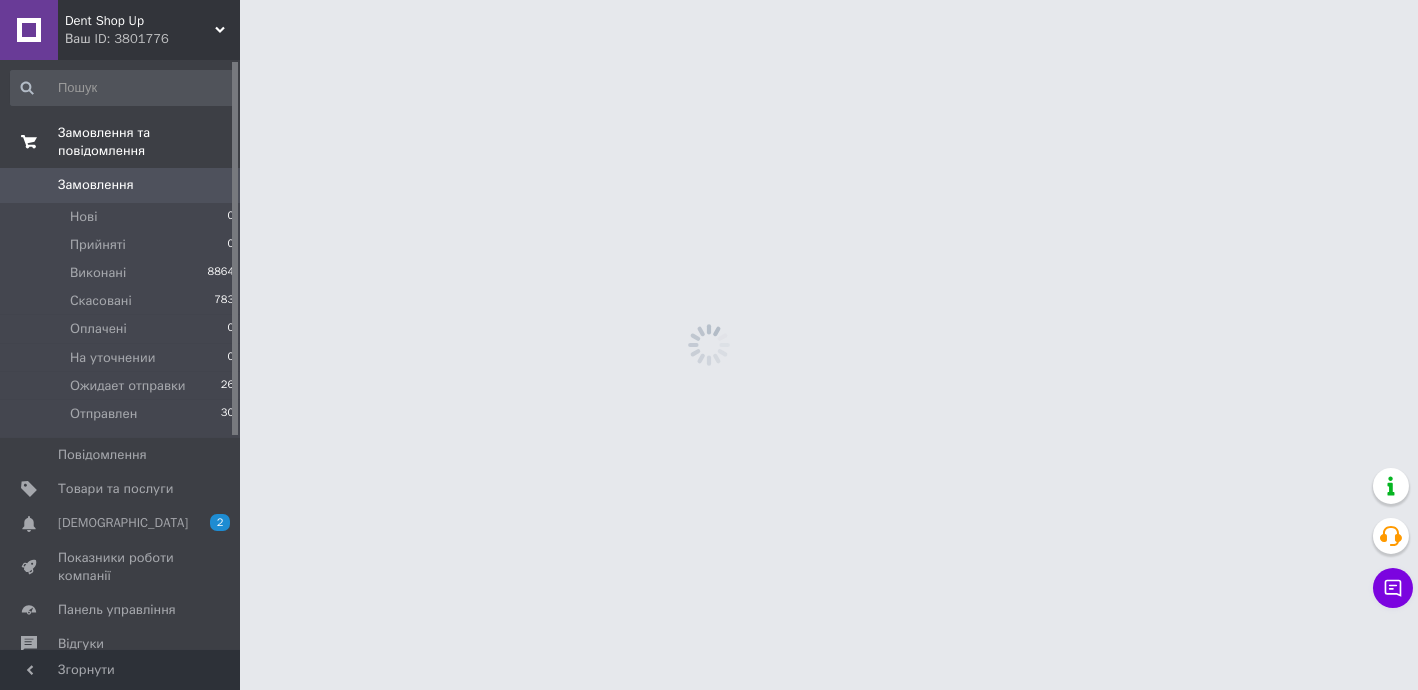 scroll, scrollTop: 0, scrollLeft: 0, axis: both 